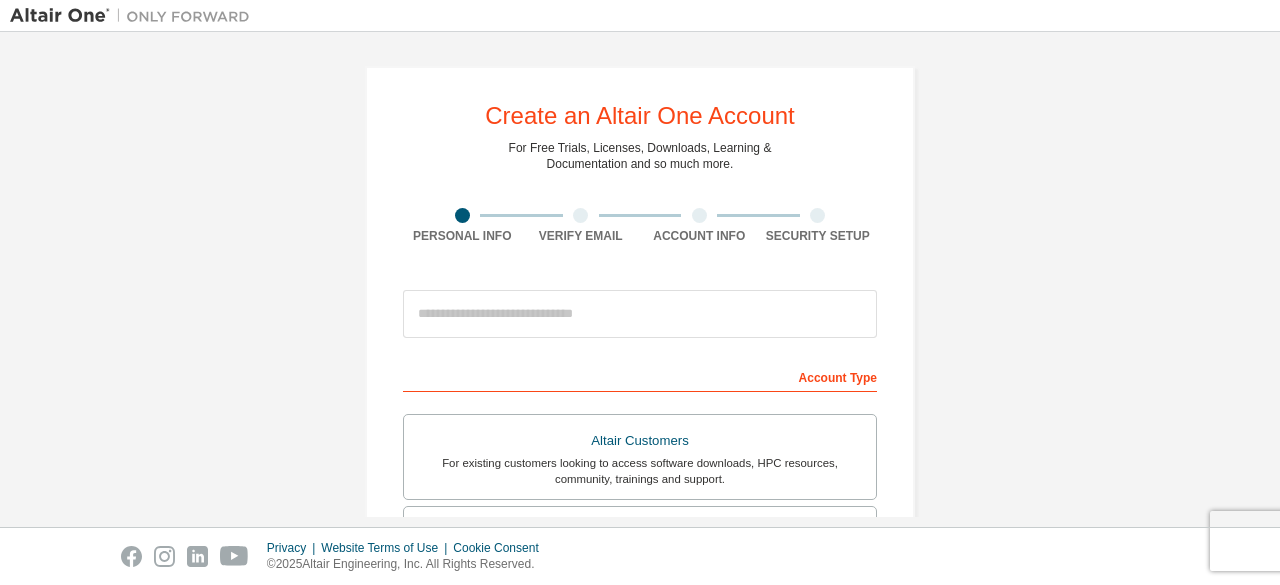 scroll, scrollTop: 0, scrollLeft: 0, axis: both 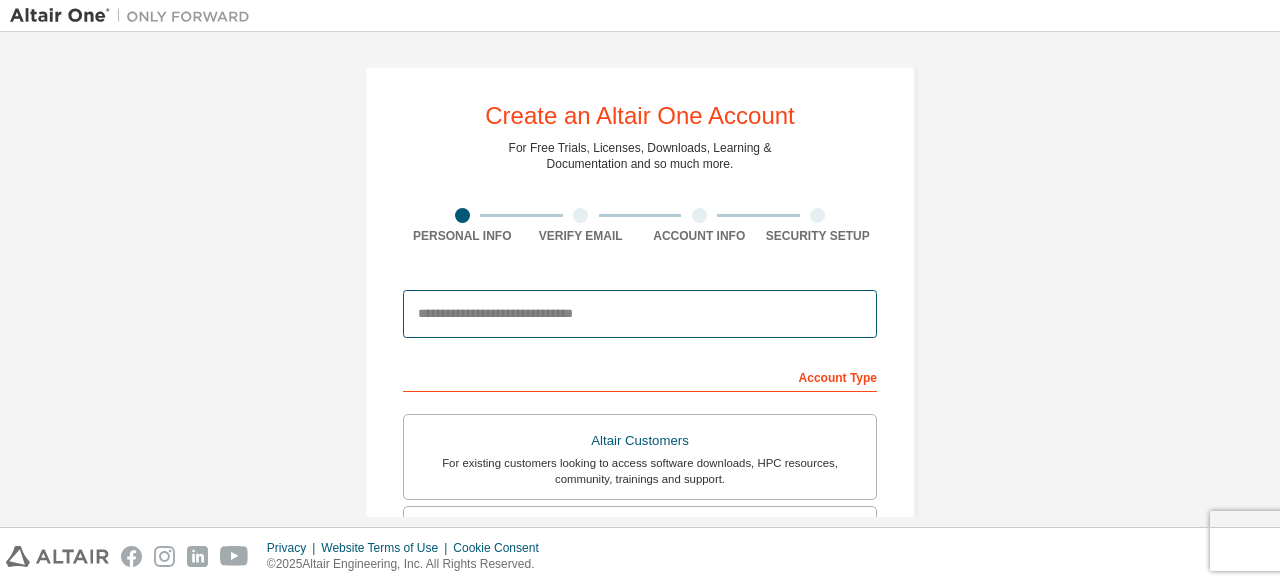 click at bounding box center [640, 314] 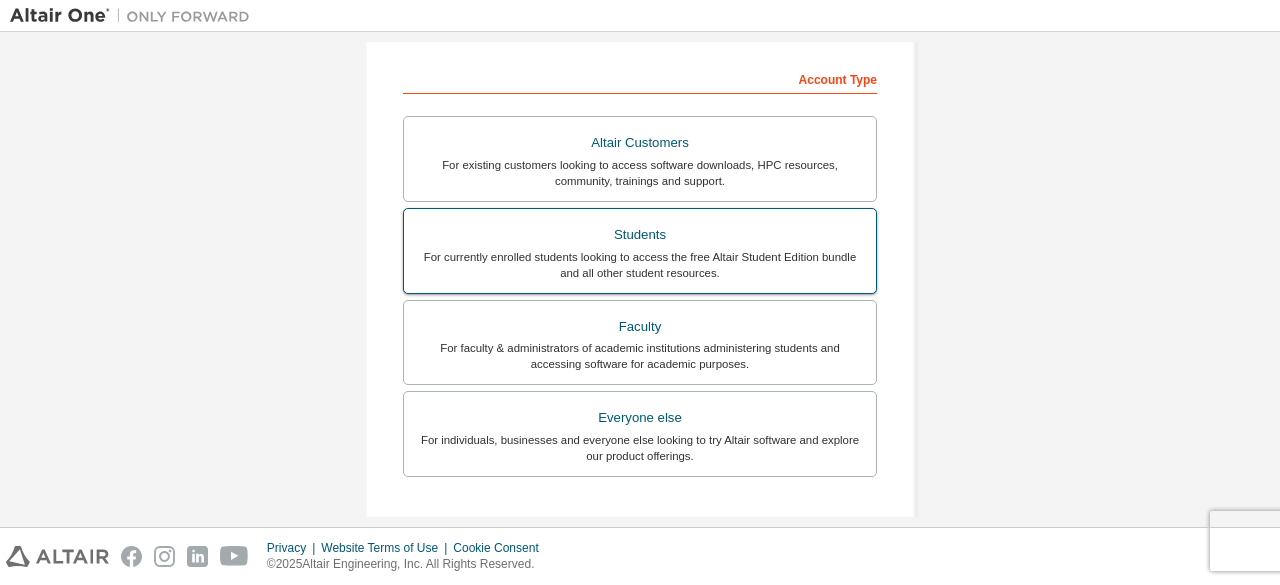 scroll, scrollTop: 300, scrollLeft: 0, axis: vertical 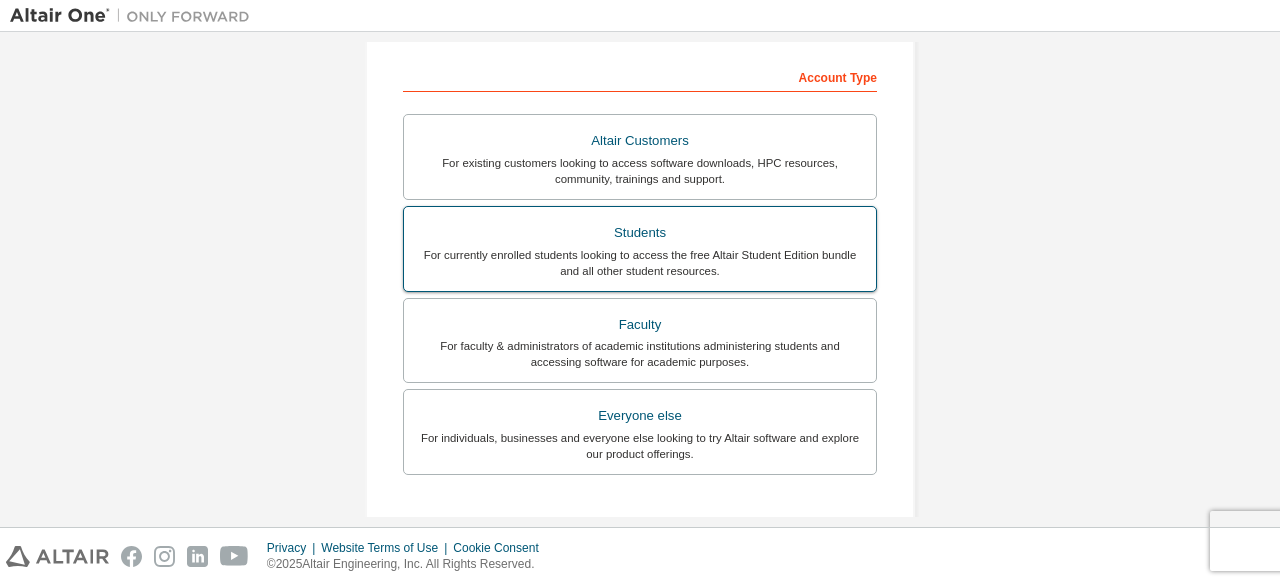type on "**********" 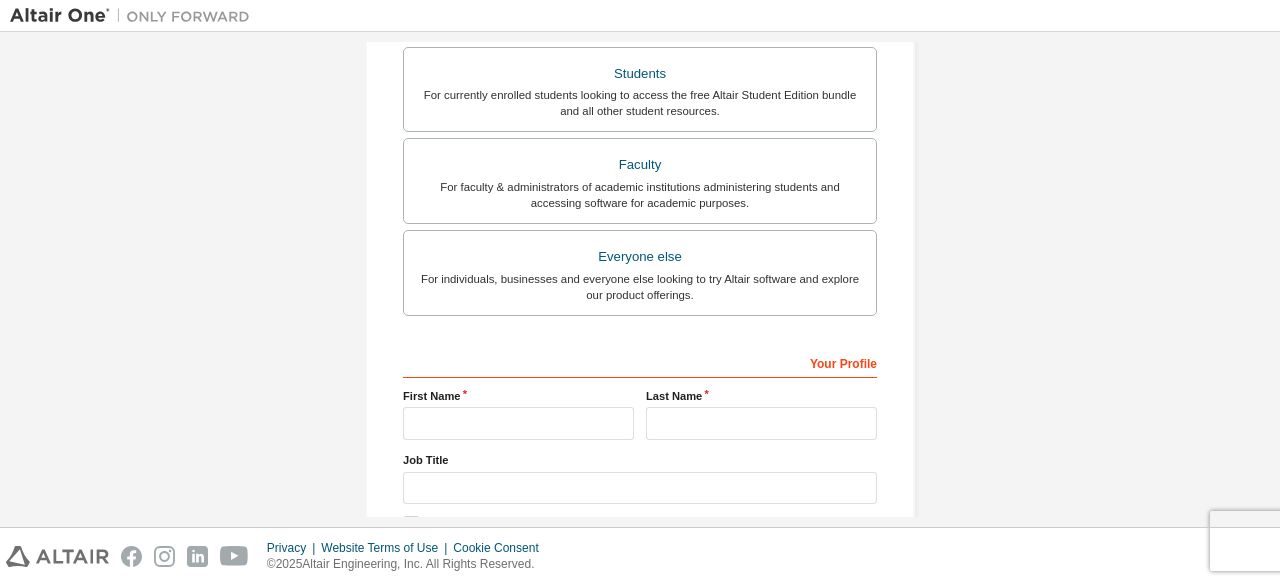 scroll, scrollTop: 646, scrollLeft: 0, axis: vertical 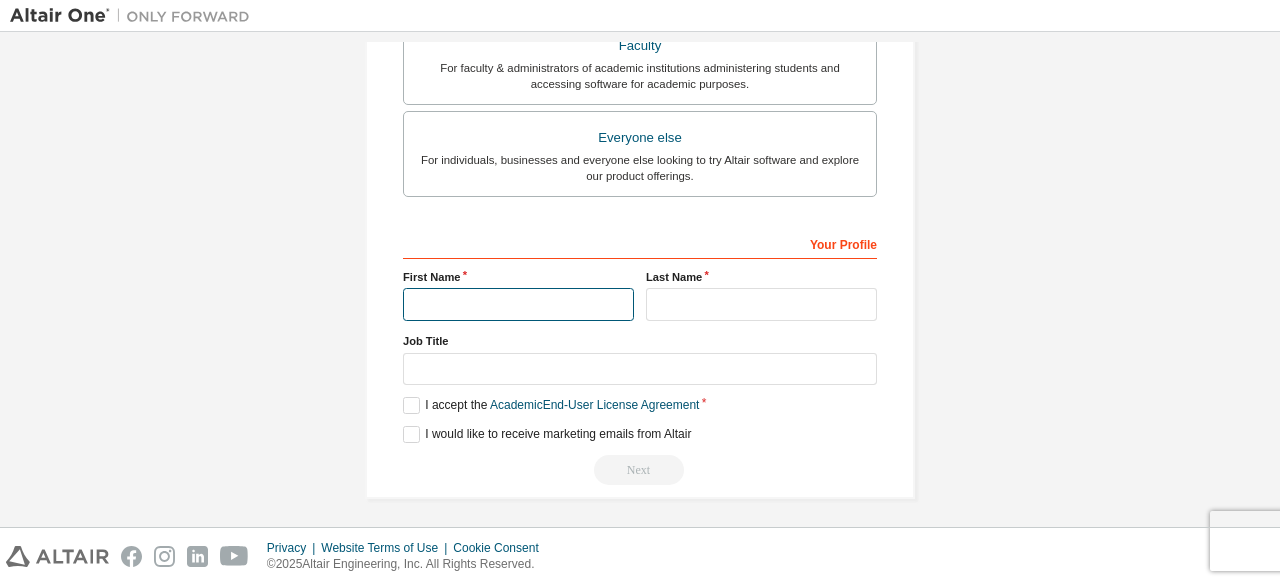 click at bounding box center [518, 304] 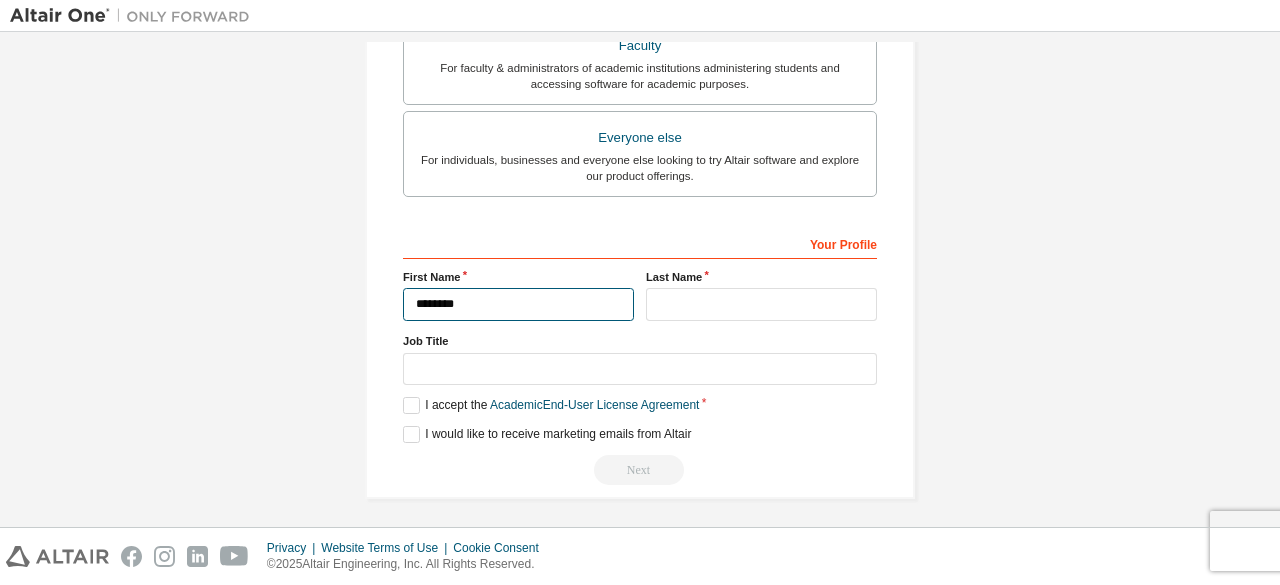 type on "********" 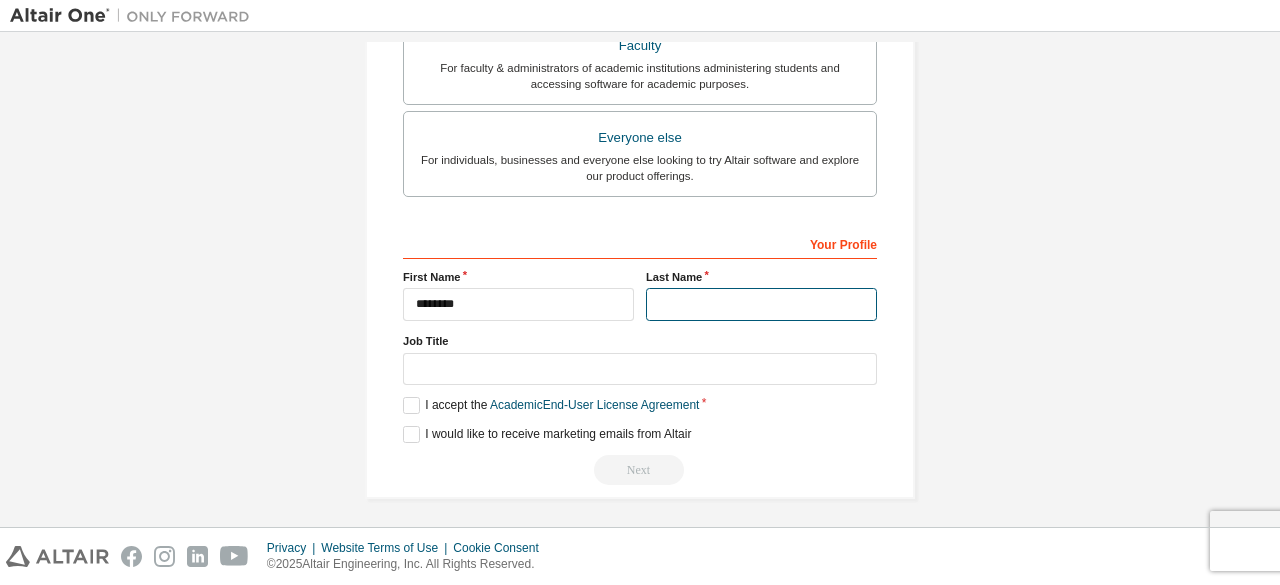click at bounding box center [761, 304] 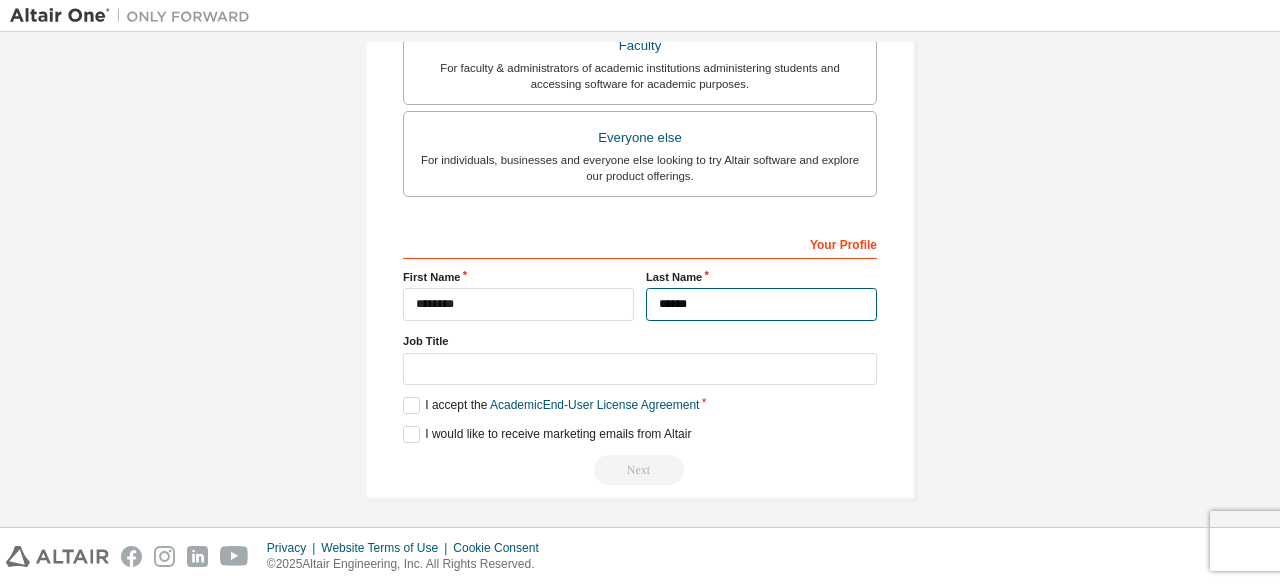 type on "******" 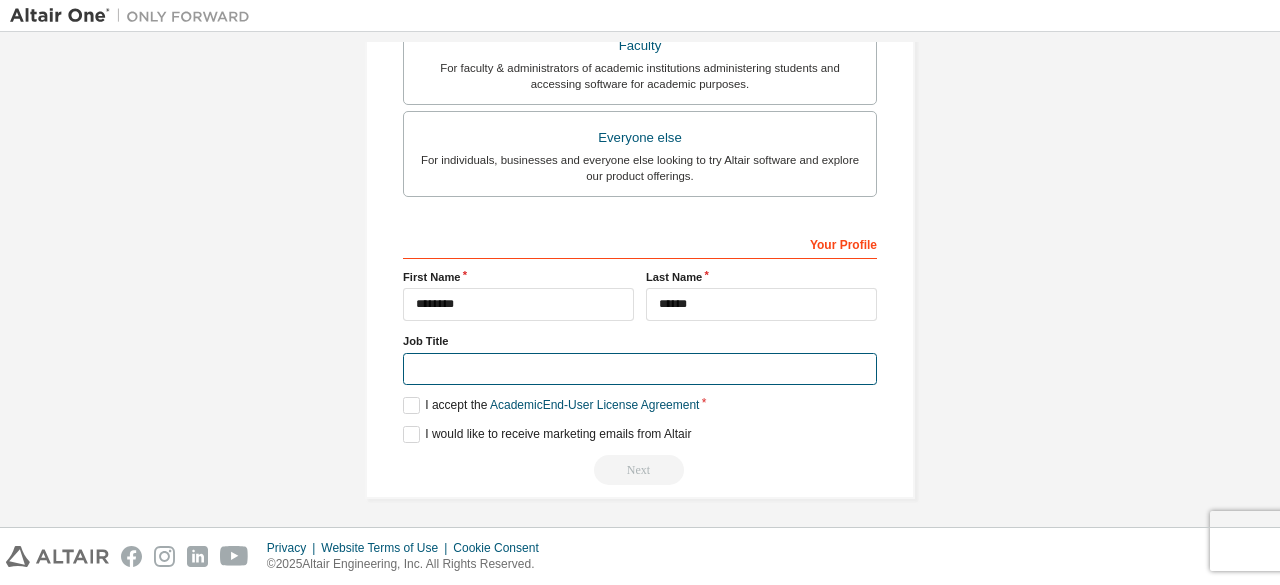 click at bounding box center [640, 369] 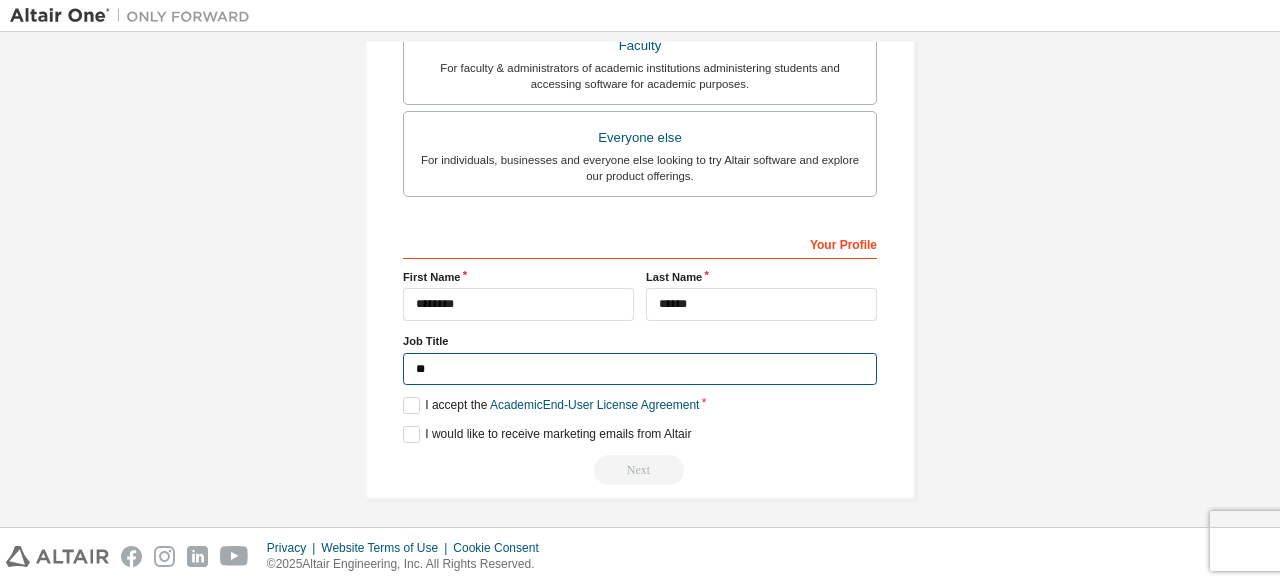 type on "*" 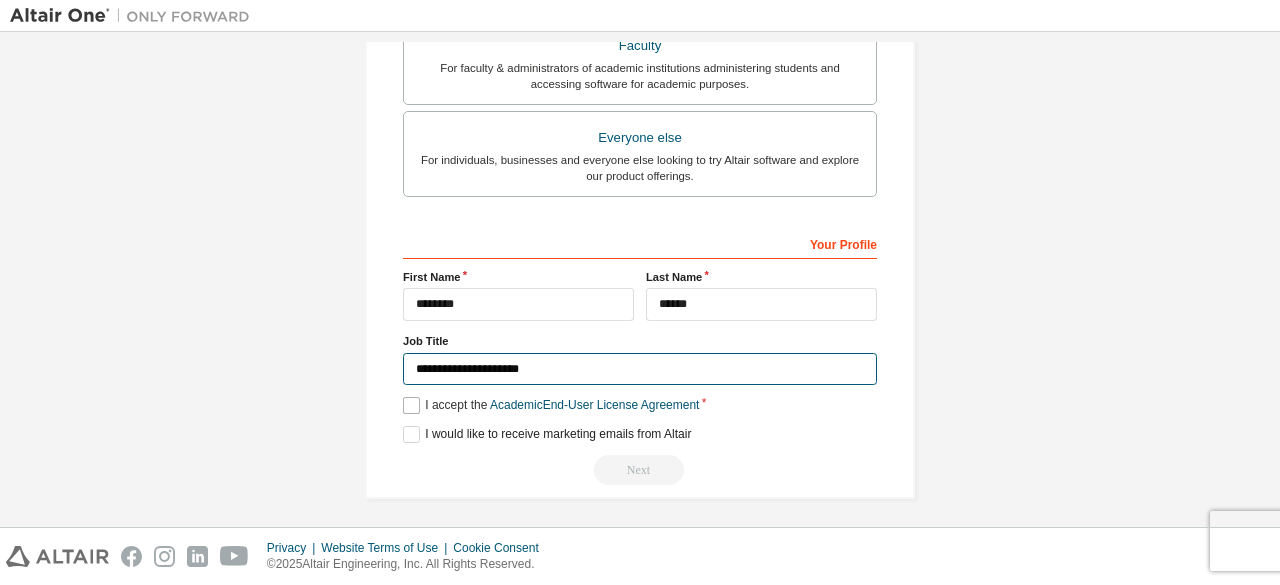 type on "**********" 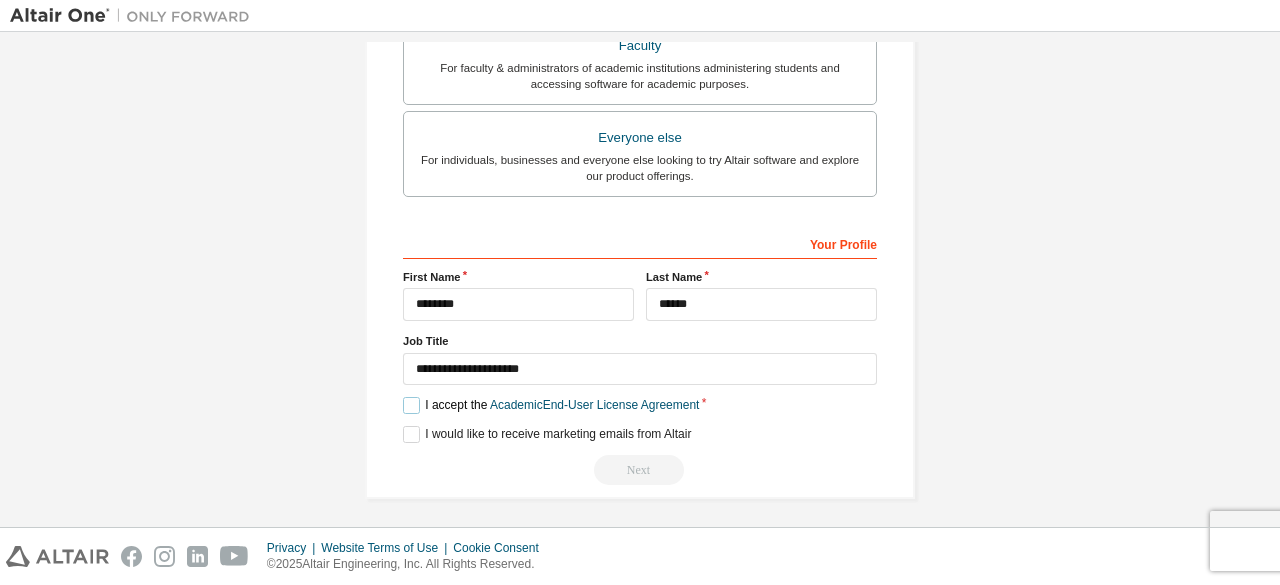 click on "I accept the   Academic   End-User License Agreement" at bounding box center [551, 405] 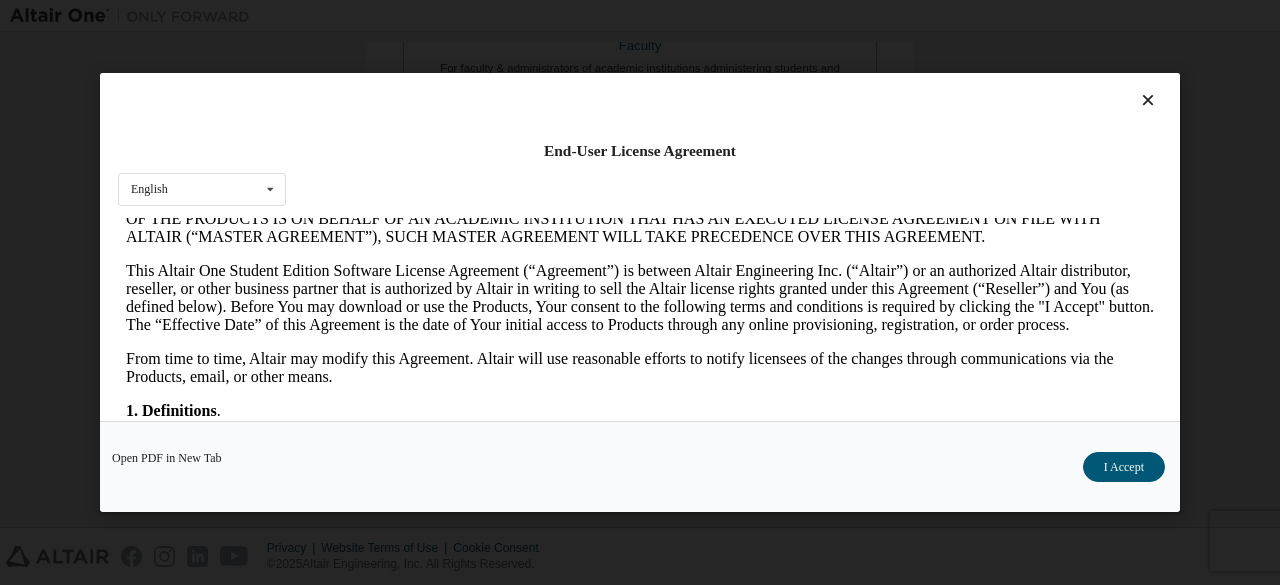 scroll, scrollTop: 500, scrollLeft: 0, axis: vertical 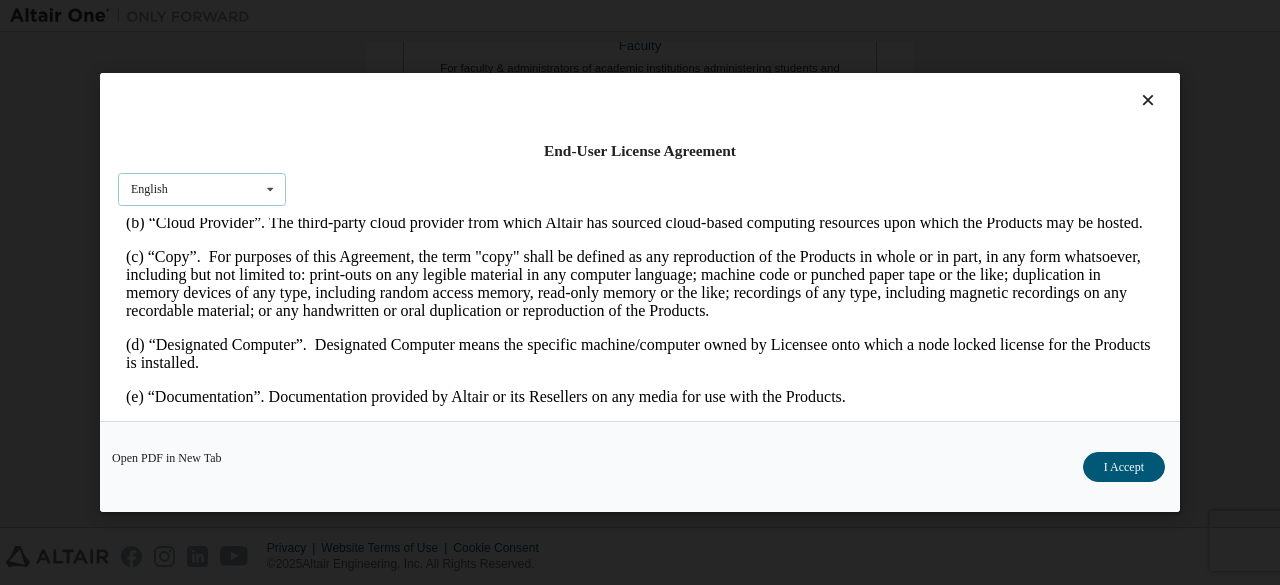 click at bounding box center (270, 189) 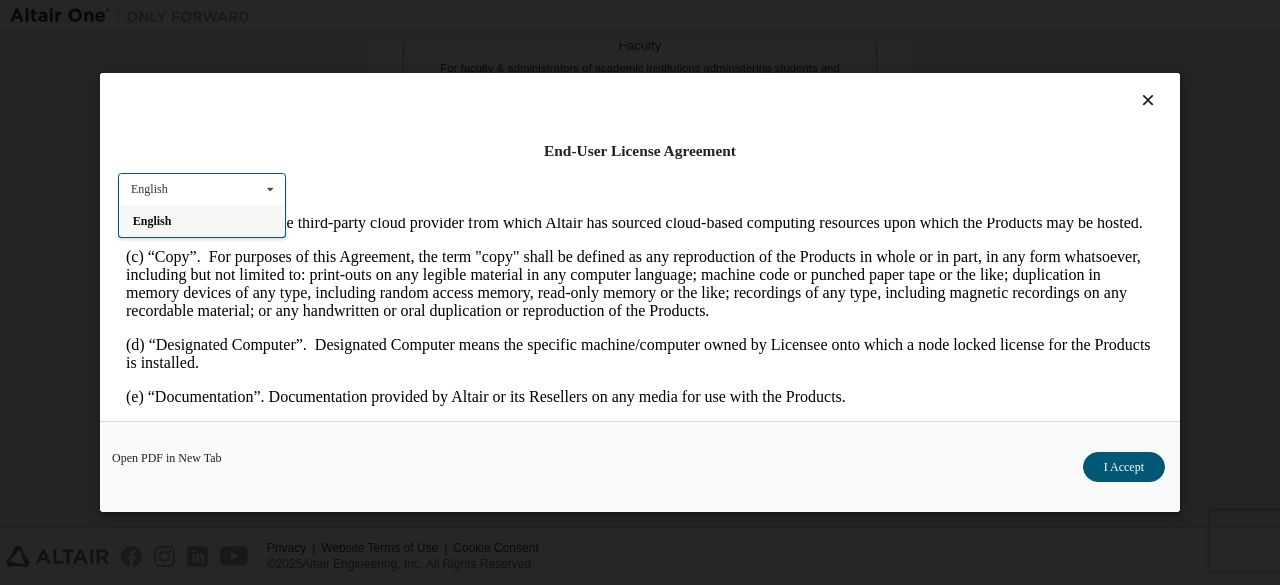 click at bounding box center (270, 189) 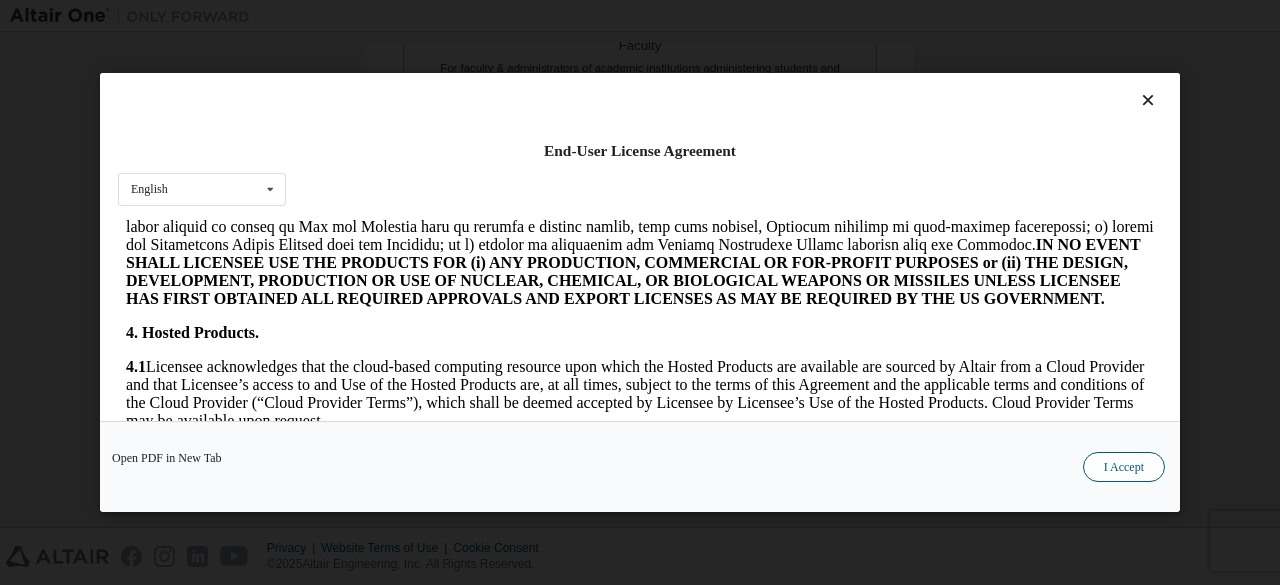 scroll, scrollTop: 1400, scrollLeft: 0, axis: vertical 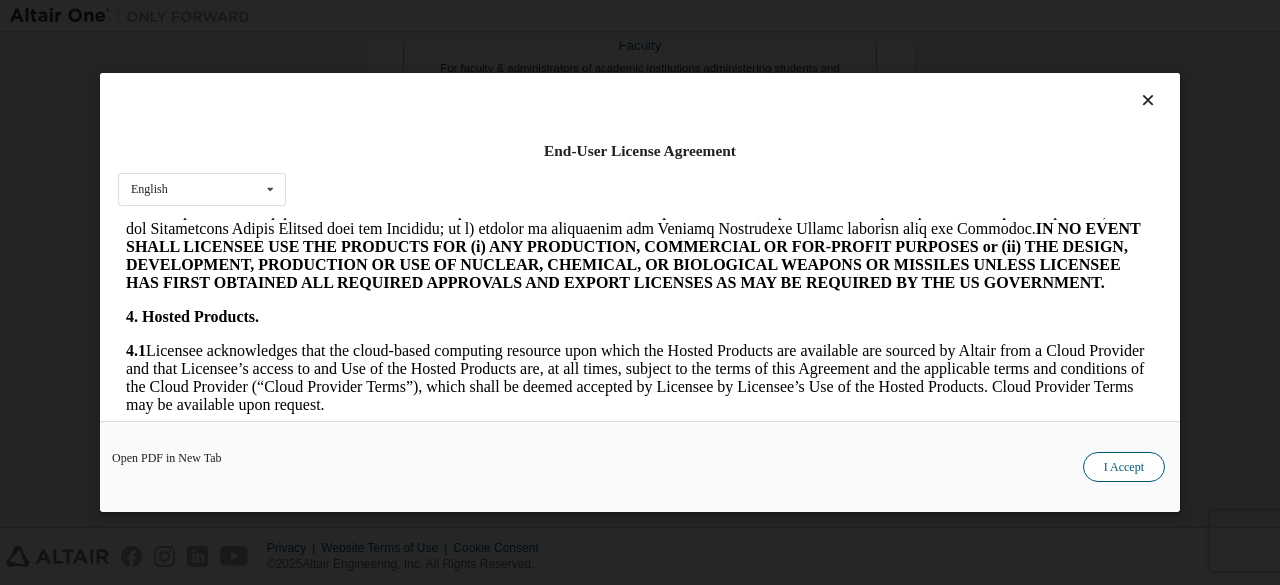 click on "I Accept" at bounding box center [1124, 467] 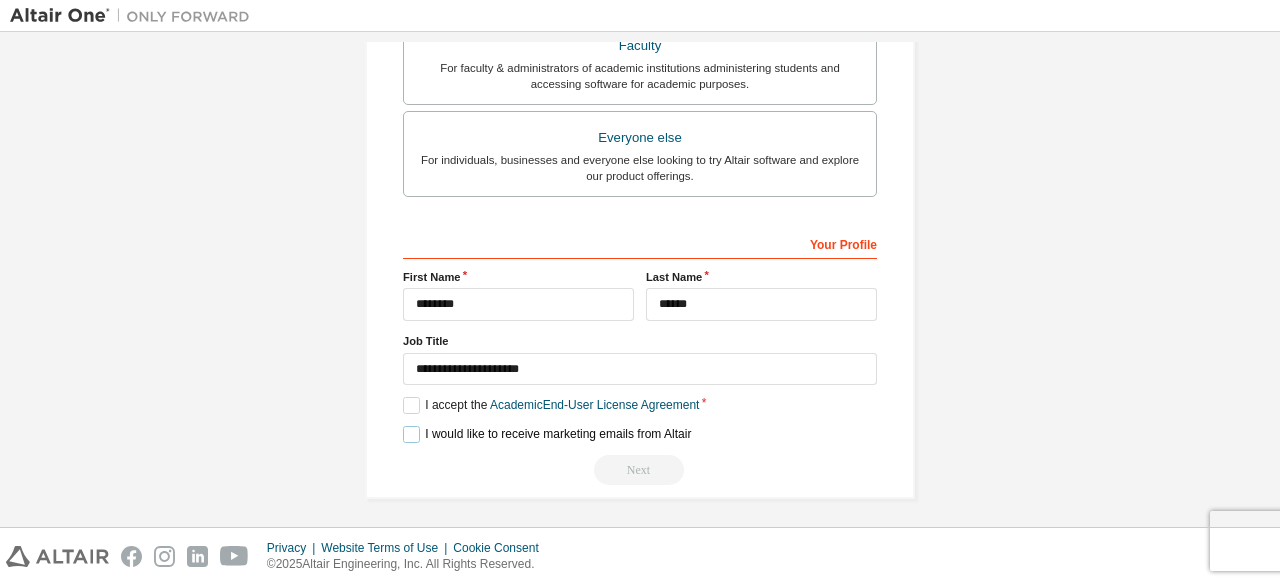 click on "I would like to receive marketing emails from Altair" at bounding box center (547, 434) 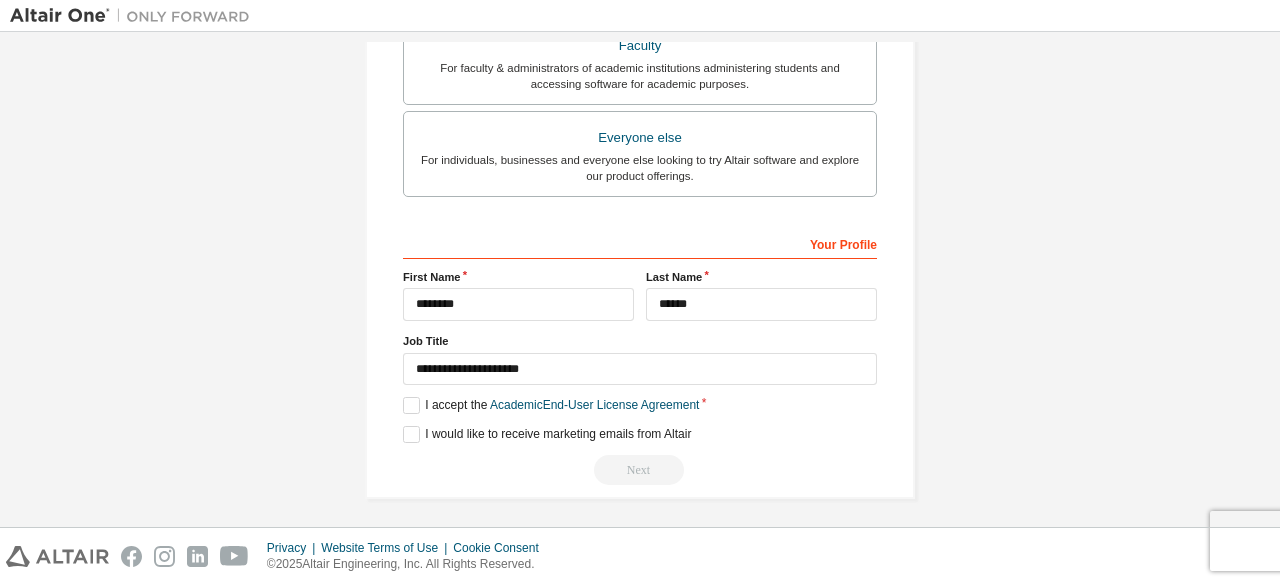 click on "Next" at bounding box center (640, 470) 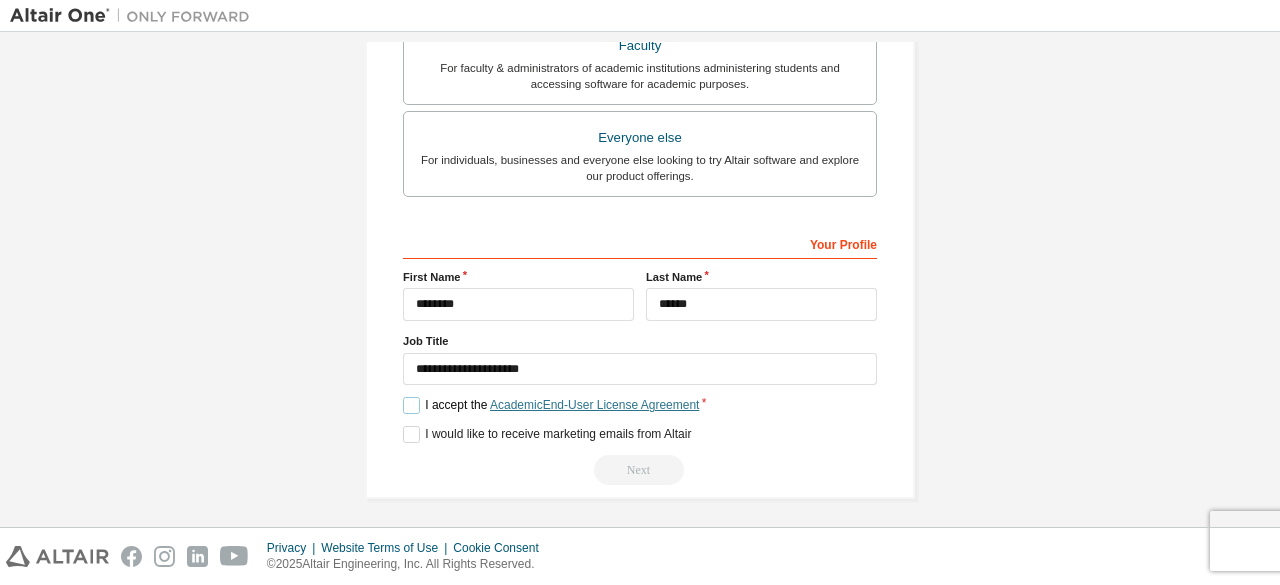 click on "Academic   End-User License Agreement" at bounding box center (594, 405) 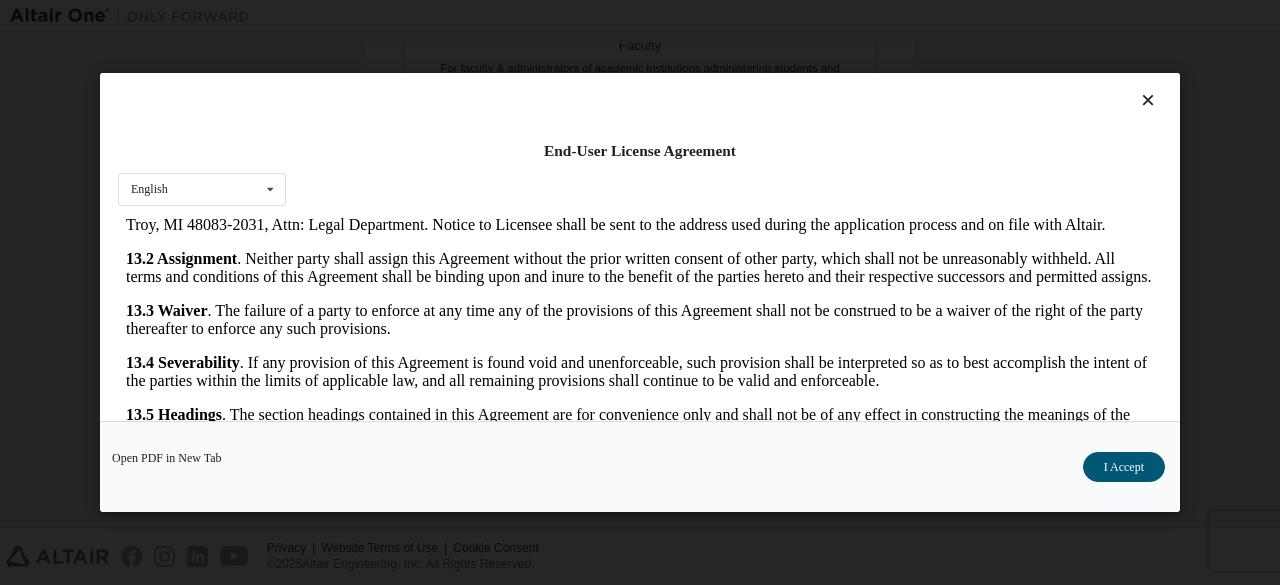 scroll, scrollTop: 3342, scrollLeft: 0, axis: vertical 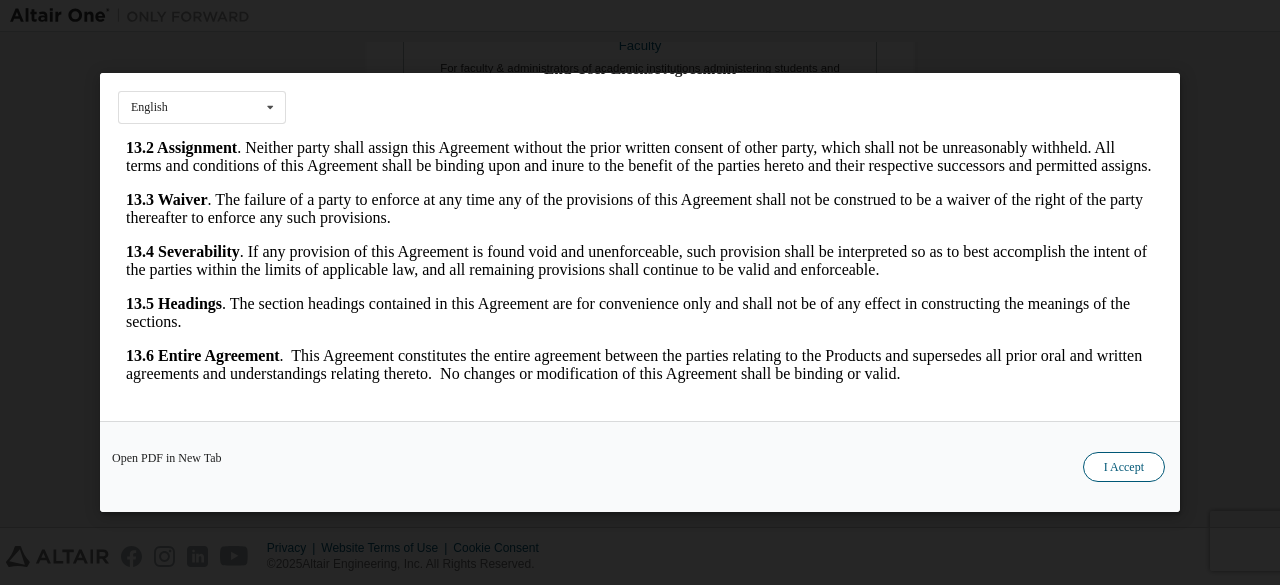 click on "I Accept" at bounding box center [1124, 467] 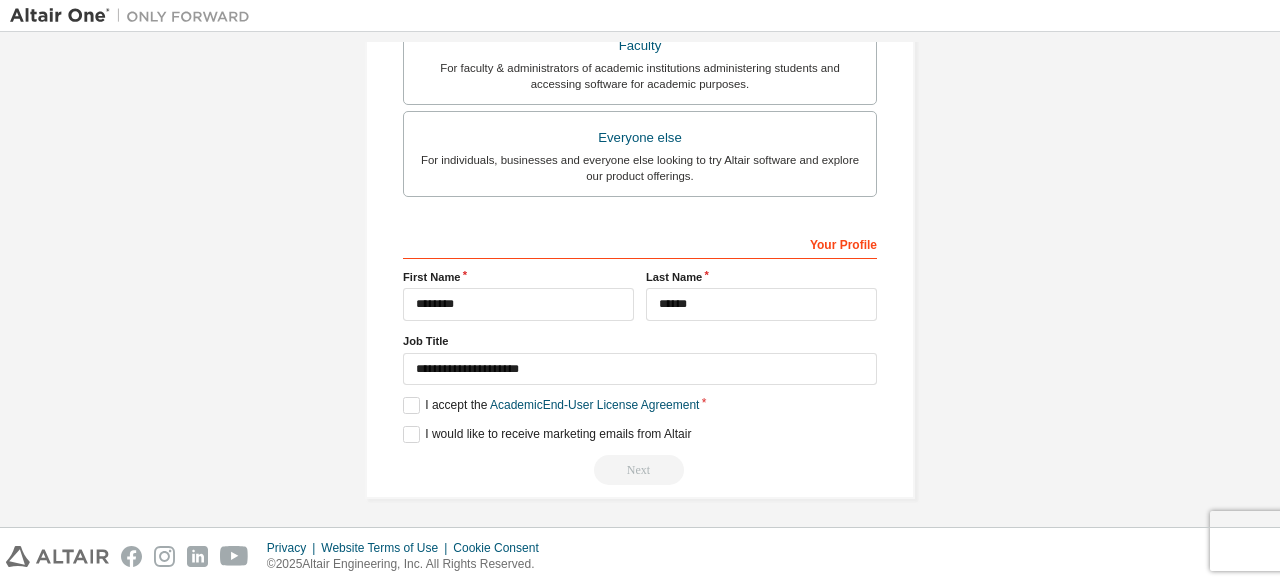 click on "Job Title" at bounding box center [640, 341] 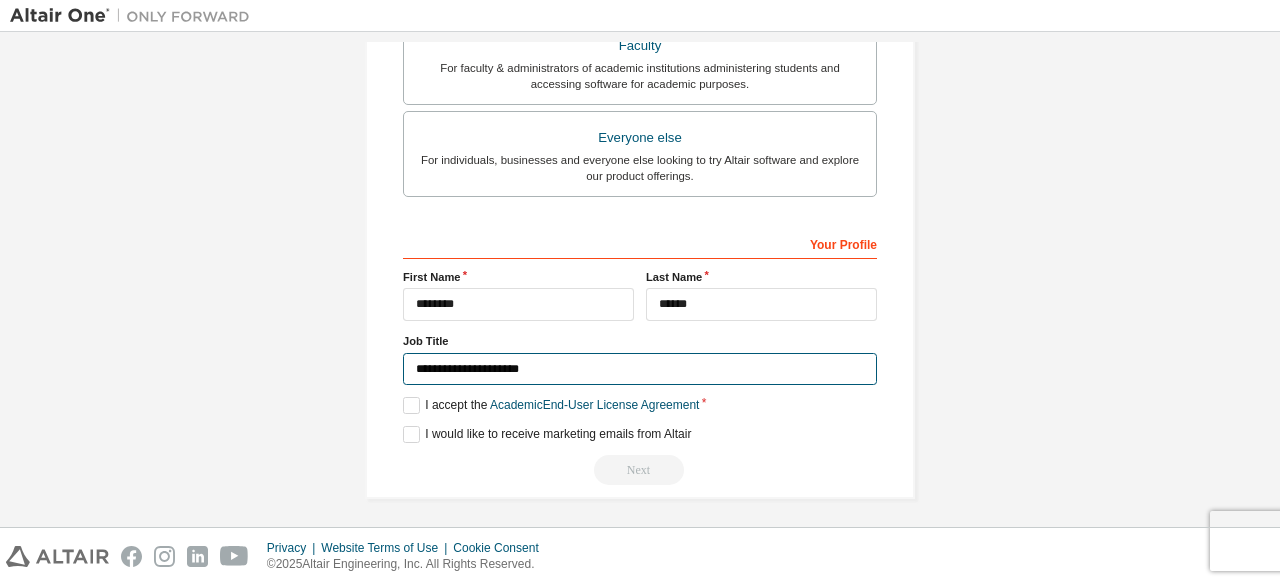 click on "**********" at bounding box center (640, 369) 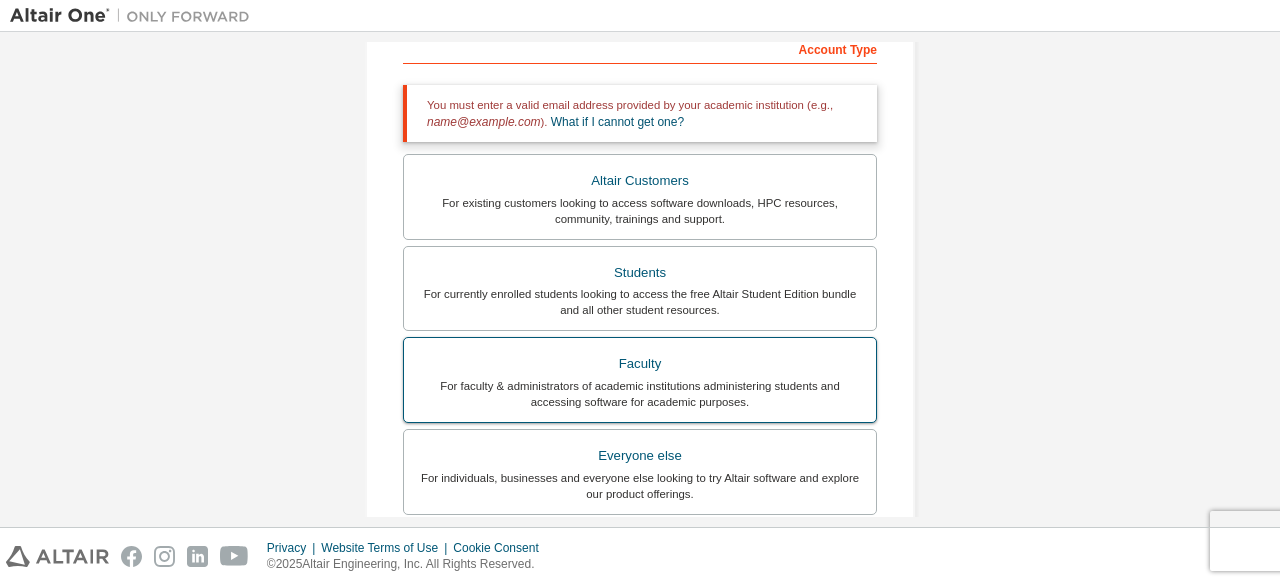 scroll, scrollTop: 346, scrollLeft: 0, axis: vertical 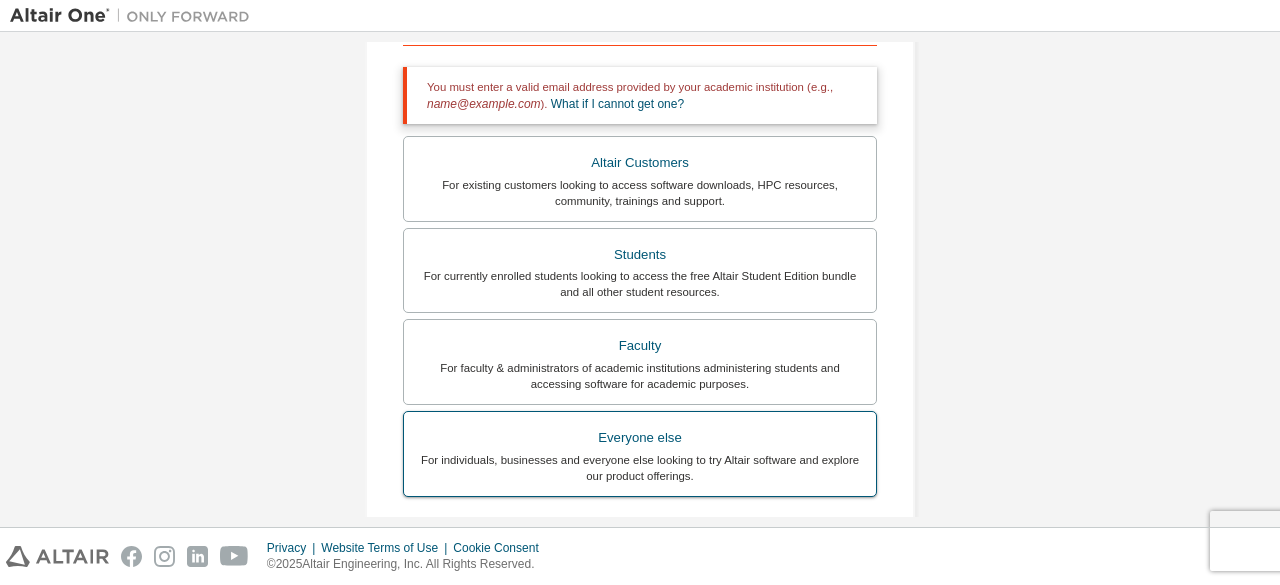 click on "Everyone else" at bounding box center [640, 438] 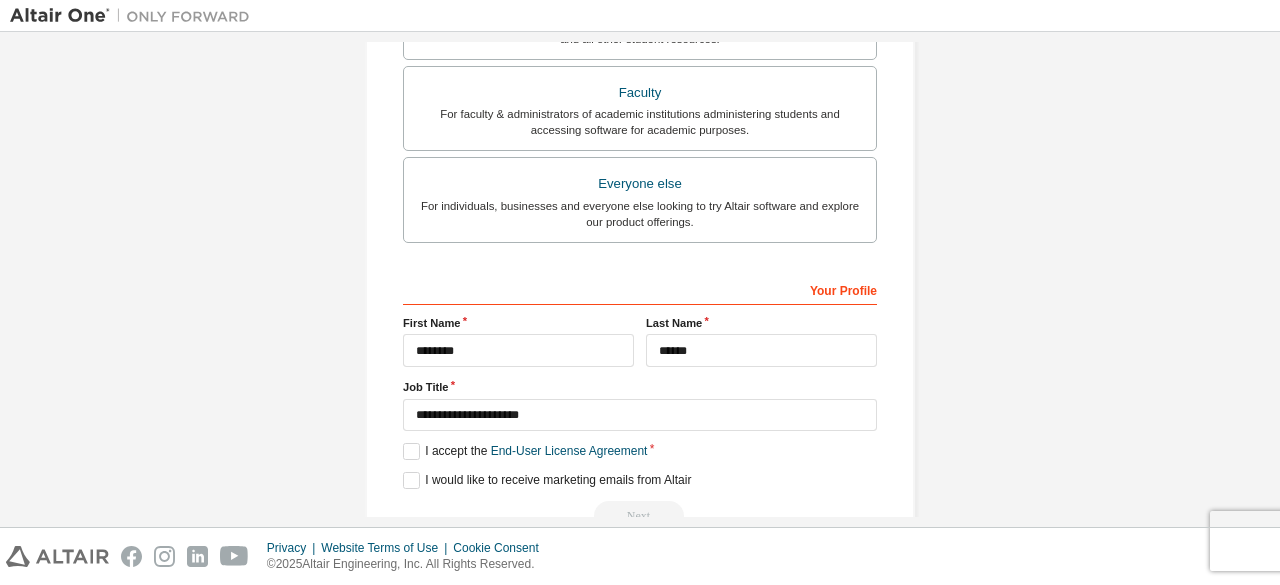 scroll, scrollTop: 578, scrollLeft: 0, axis: vertical 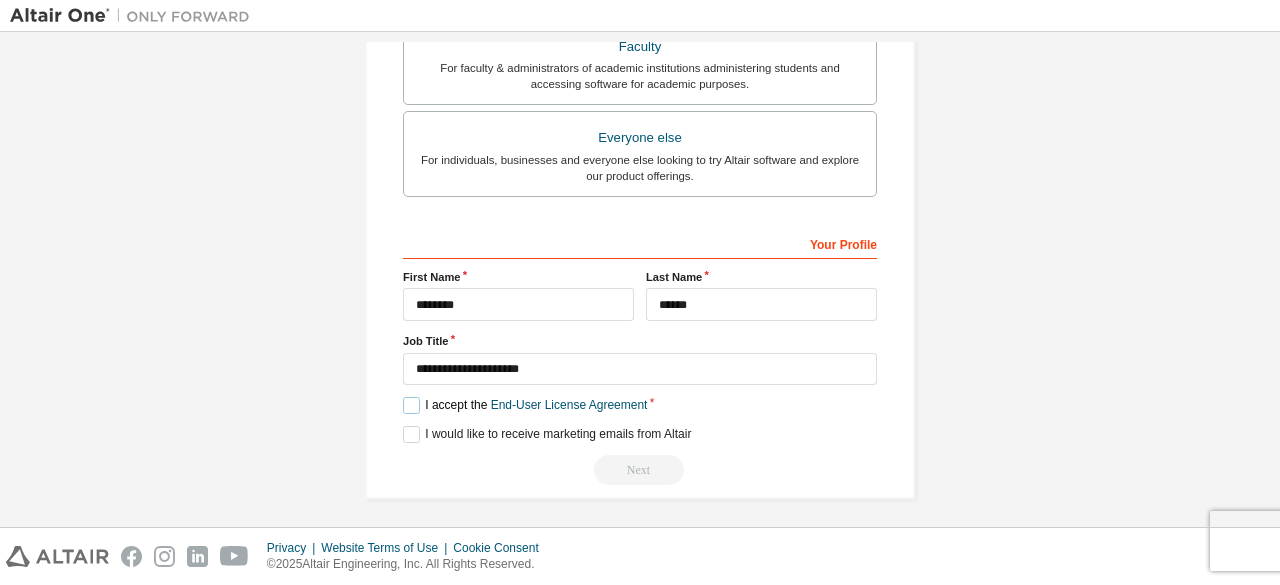 click on "I accept the    End-User License Agreement" at bounding box center [525, 405] 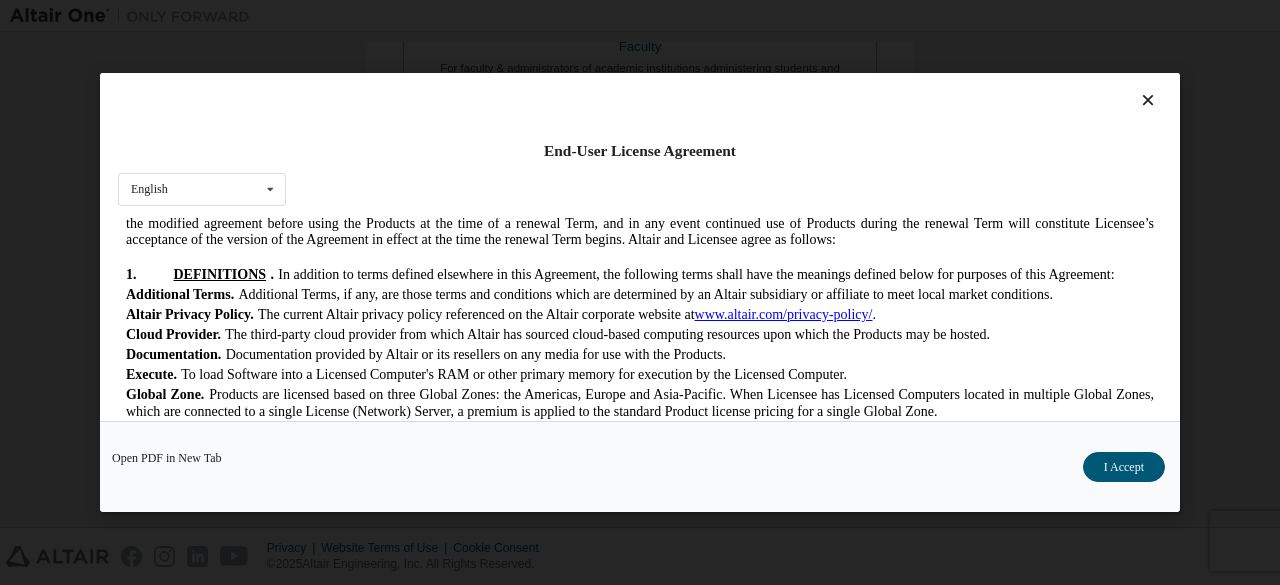 scroll, scrollTop: 600, scrollLeft: 0, axis: vertical 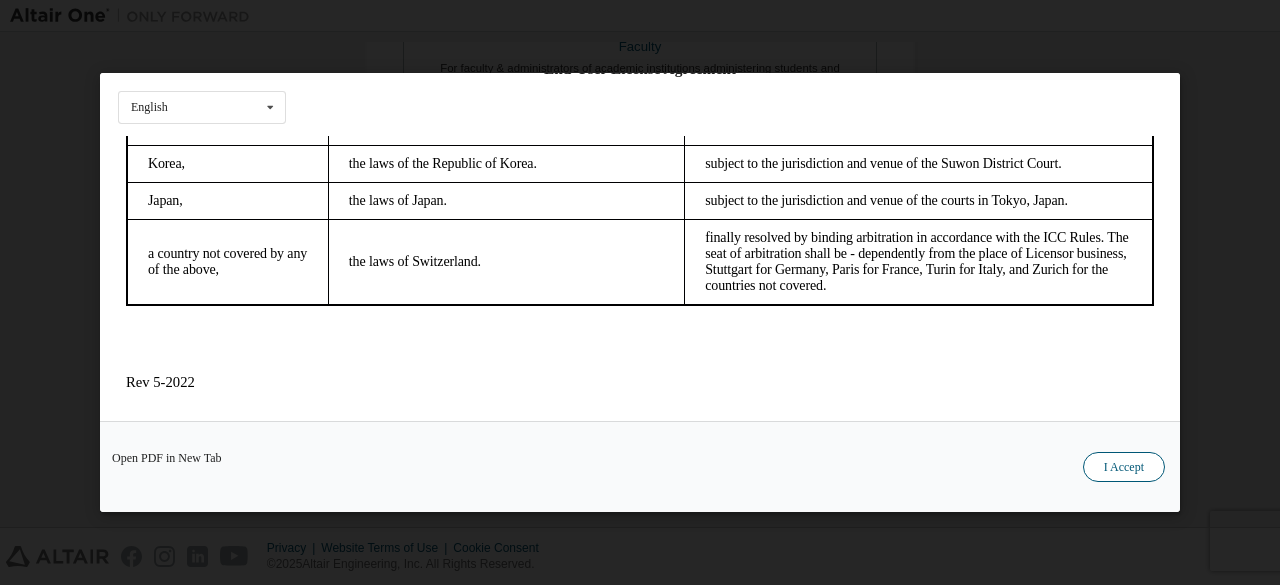 click on "I Accept" at bounding box center (1124, 467) 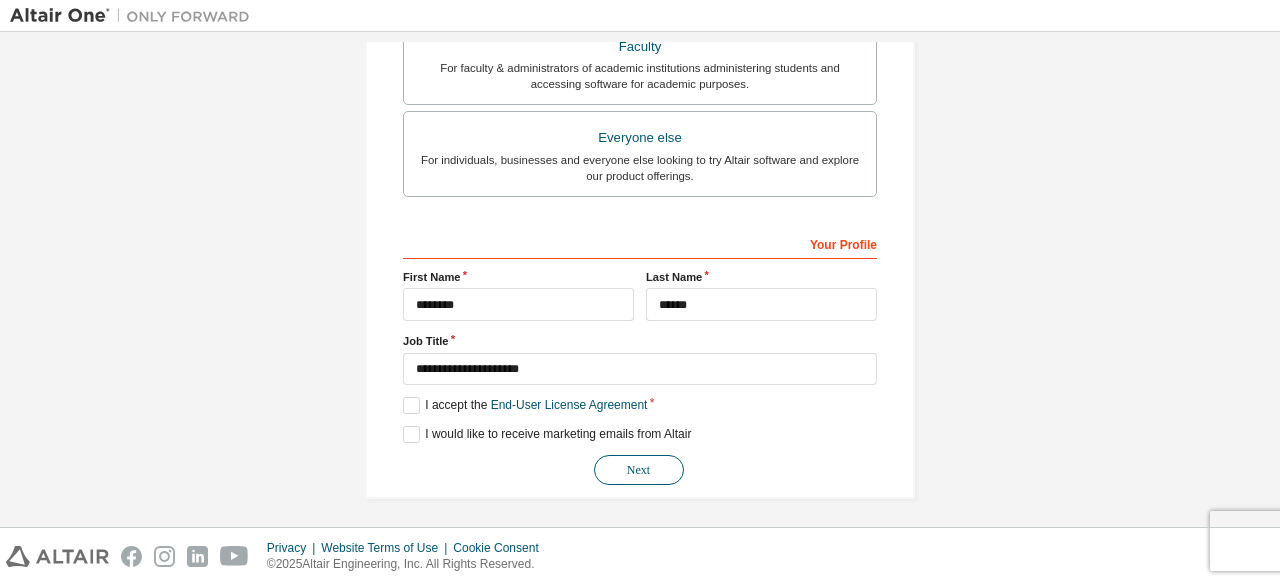 click on "Next" at bounding box center [639, 470] 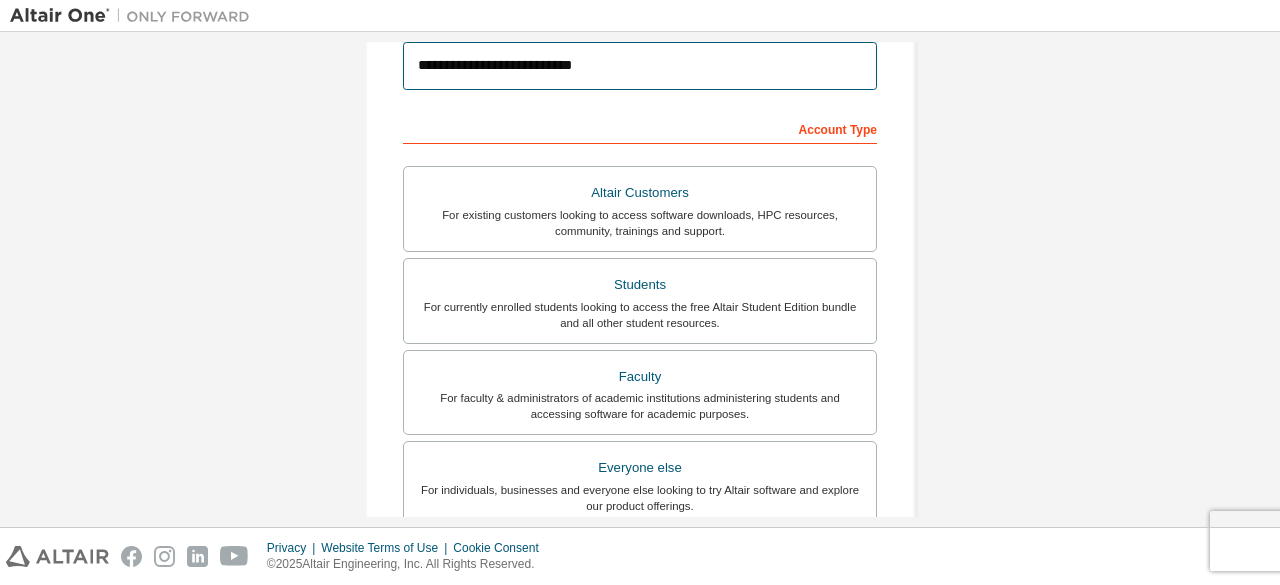 click on "**********" at bounding box center [640, 66] 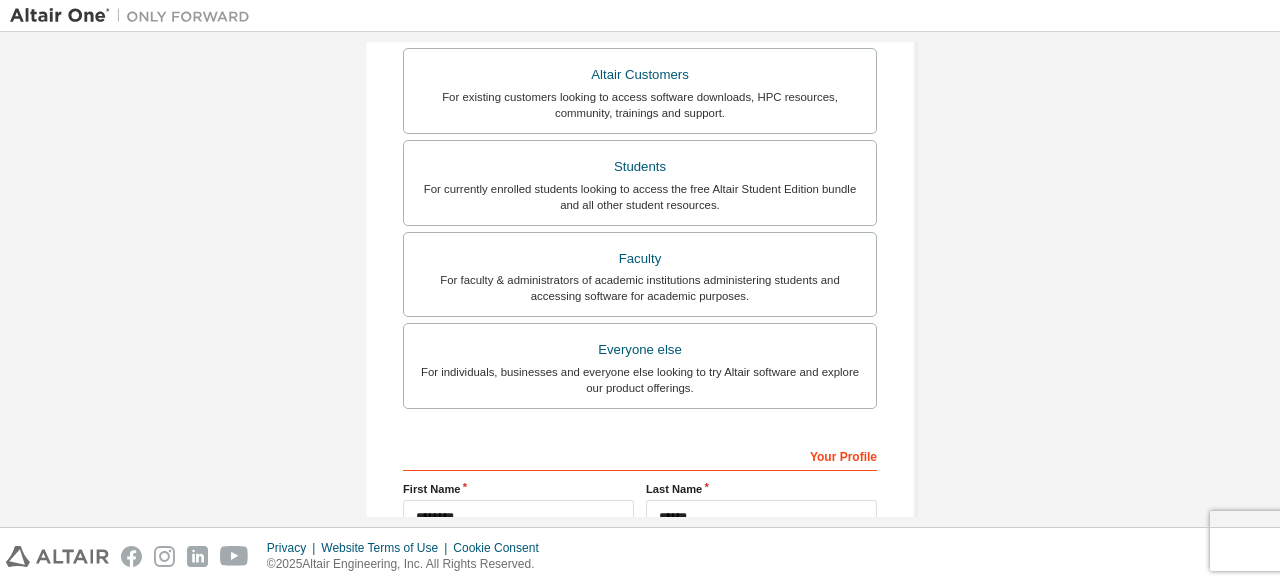 scroll, scrollTop: 578, scrollLeft: 0, axis: vertical 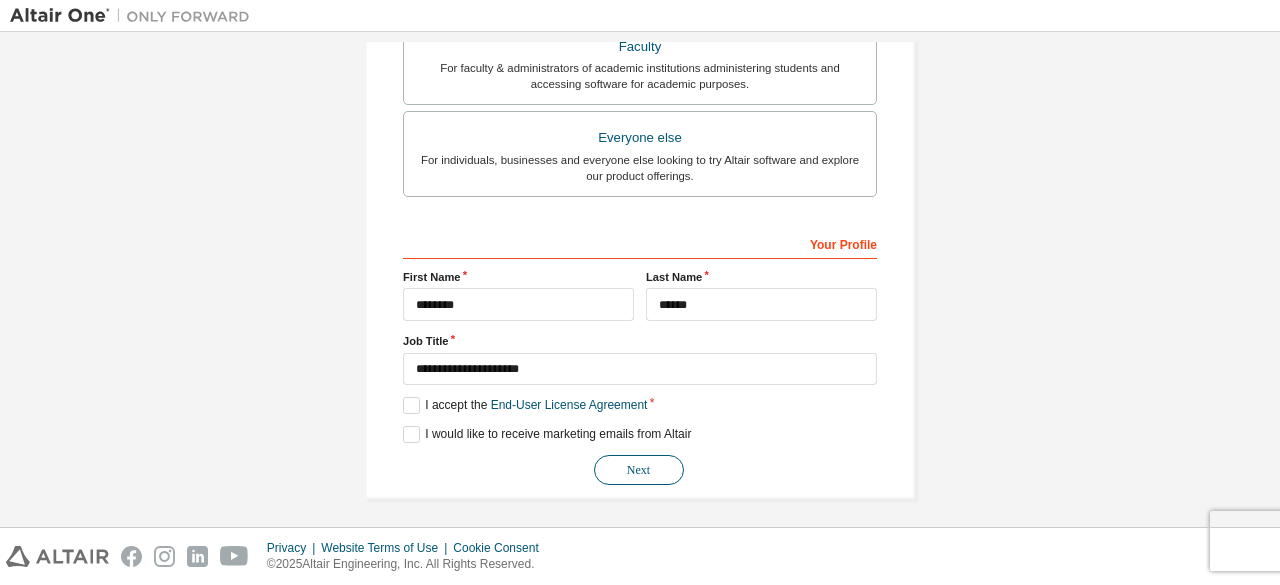 type on "**********" 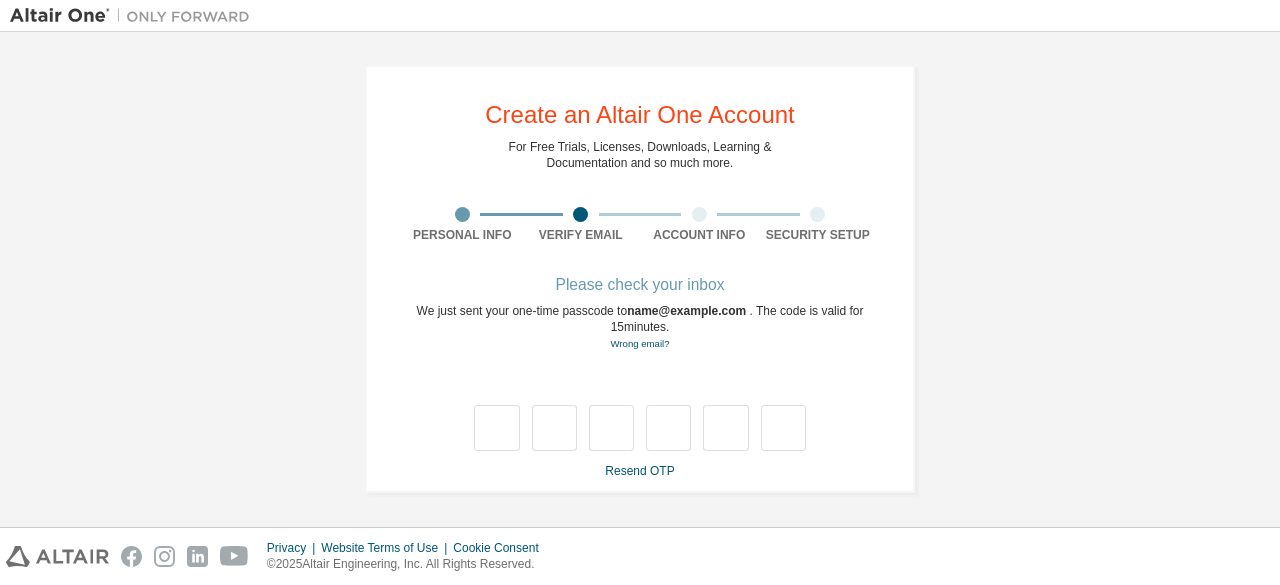 scroll, scrollTop: 0, scrollLeft: 0, axis: both 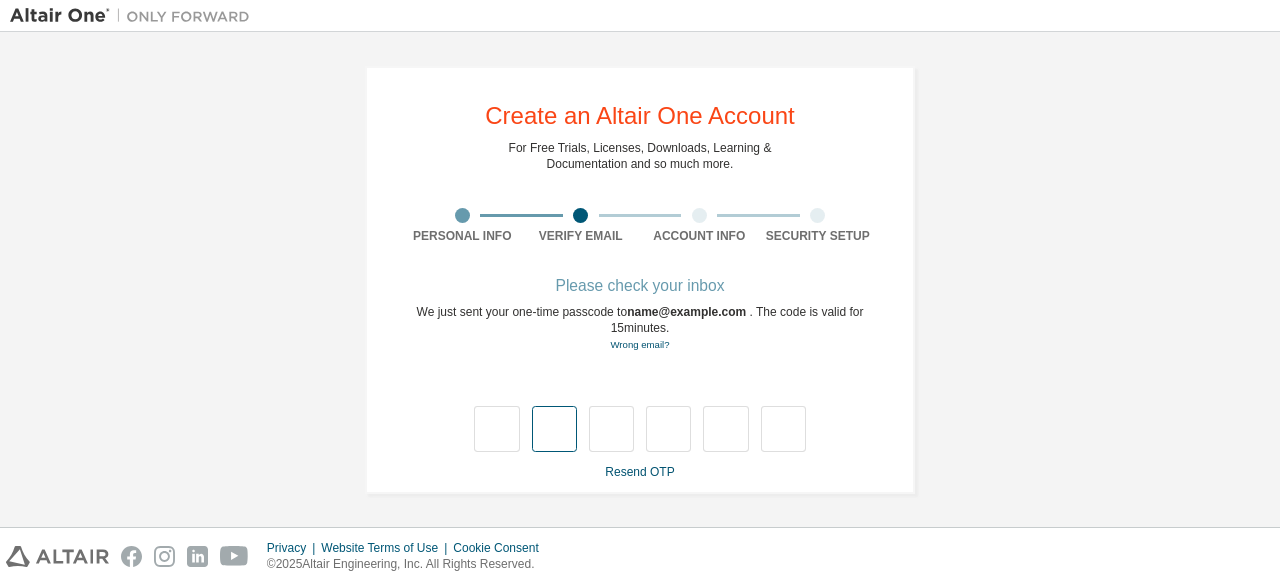 type on "*" 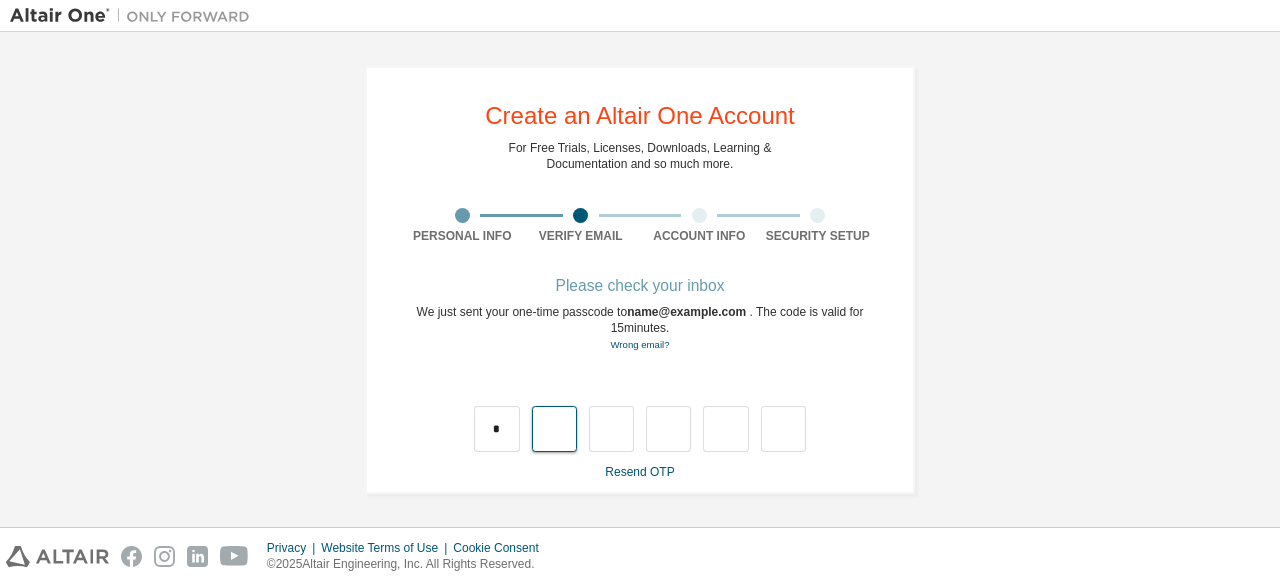 type on "*" 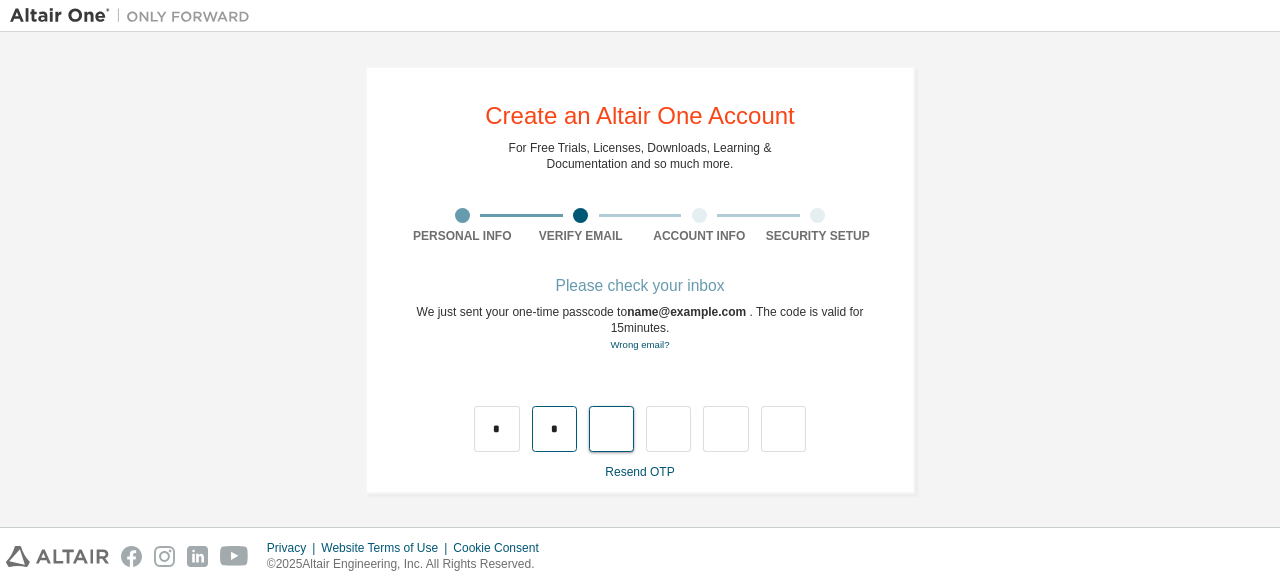 type on "*" 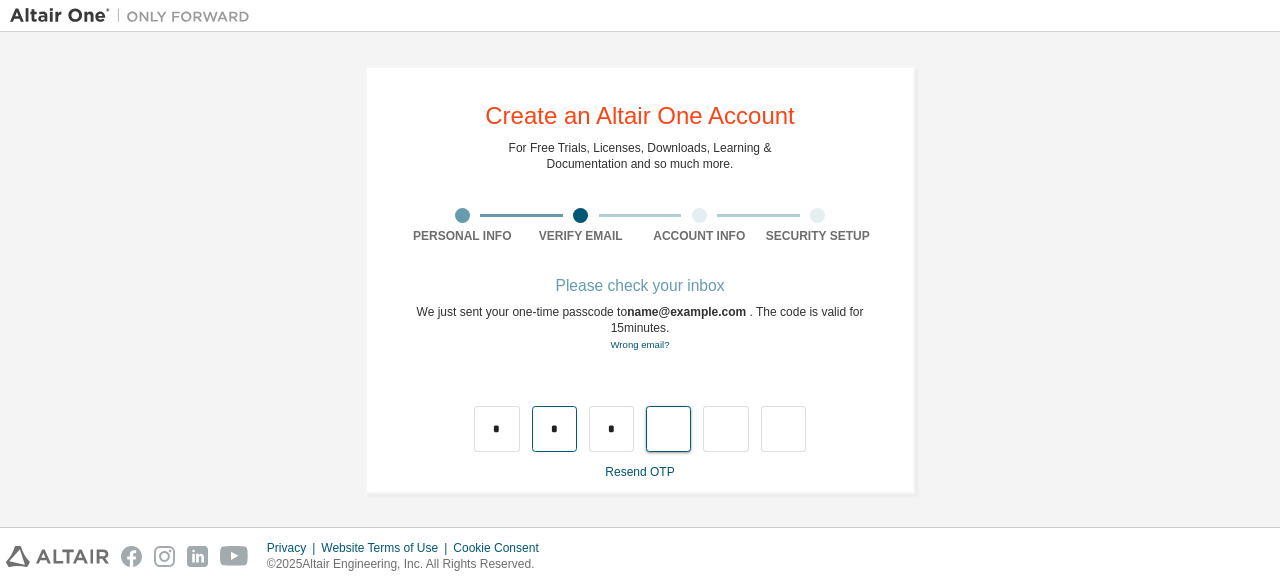 type on "*" 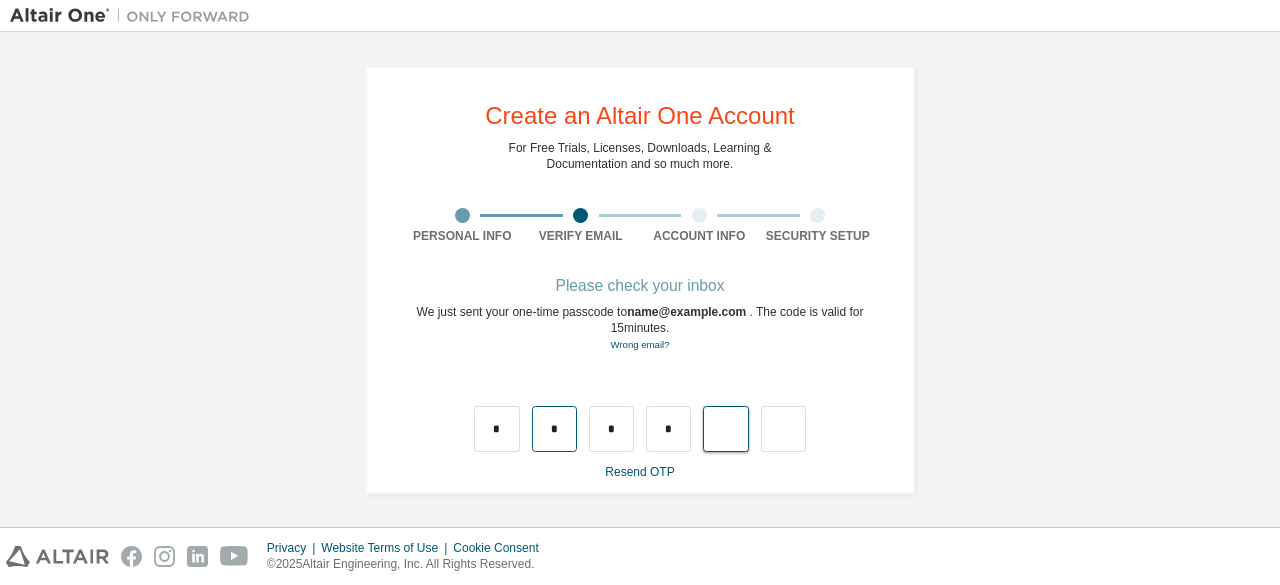 type on "*" 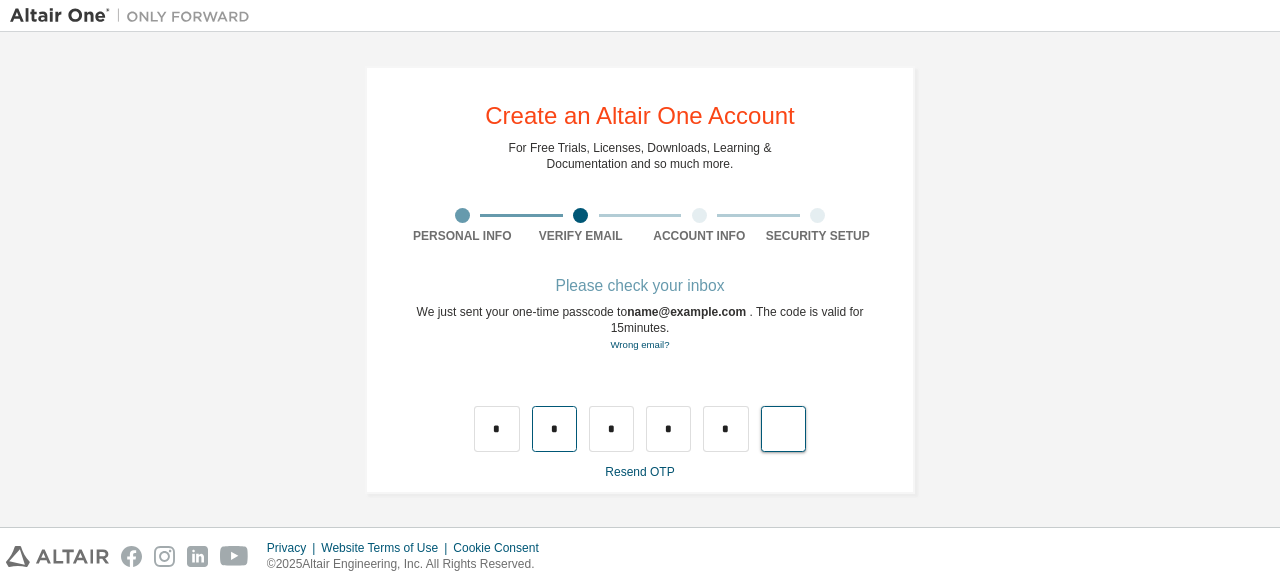 type on "*" 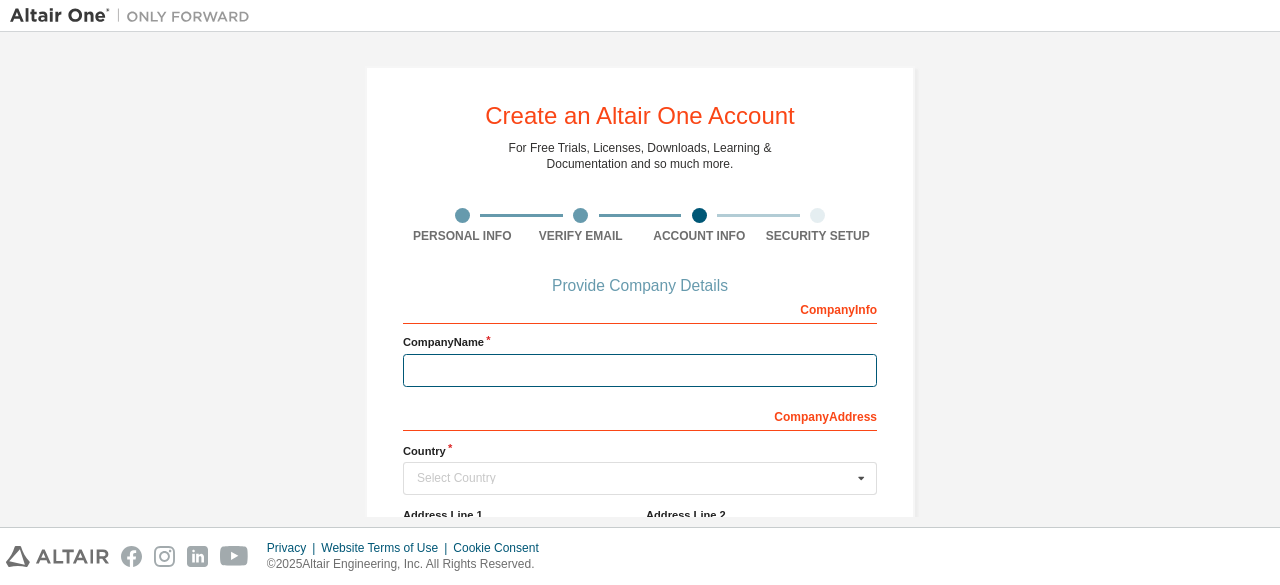 click at bounding box center (640, 370) 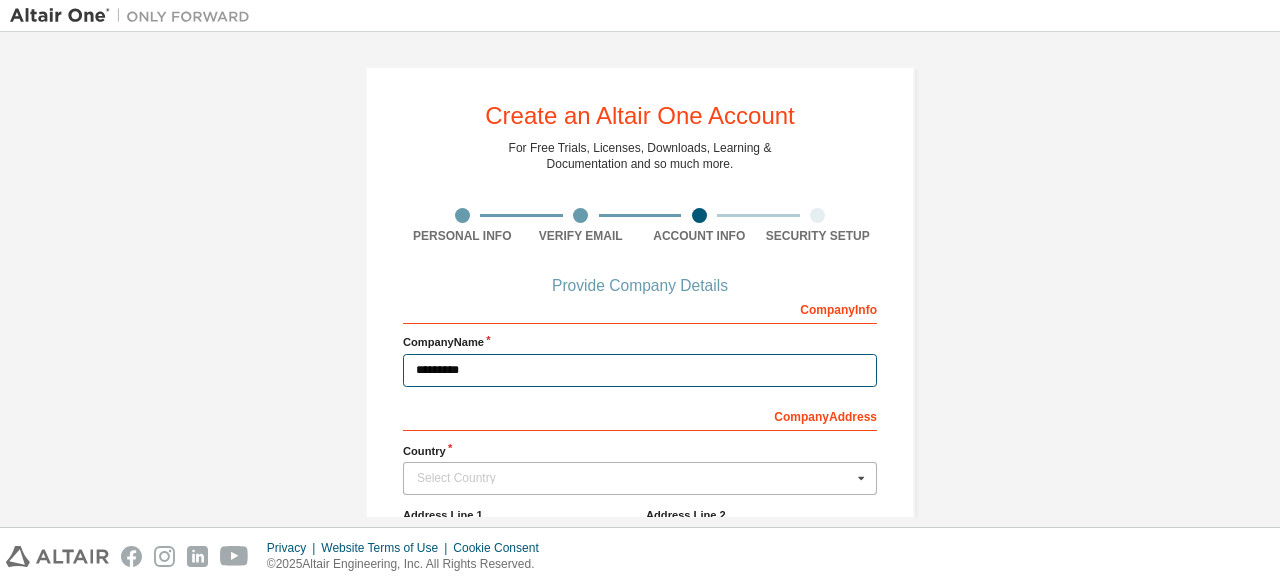 type on "*********" 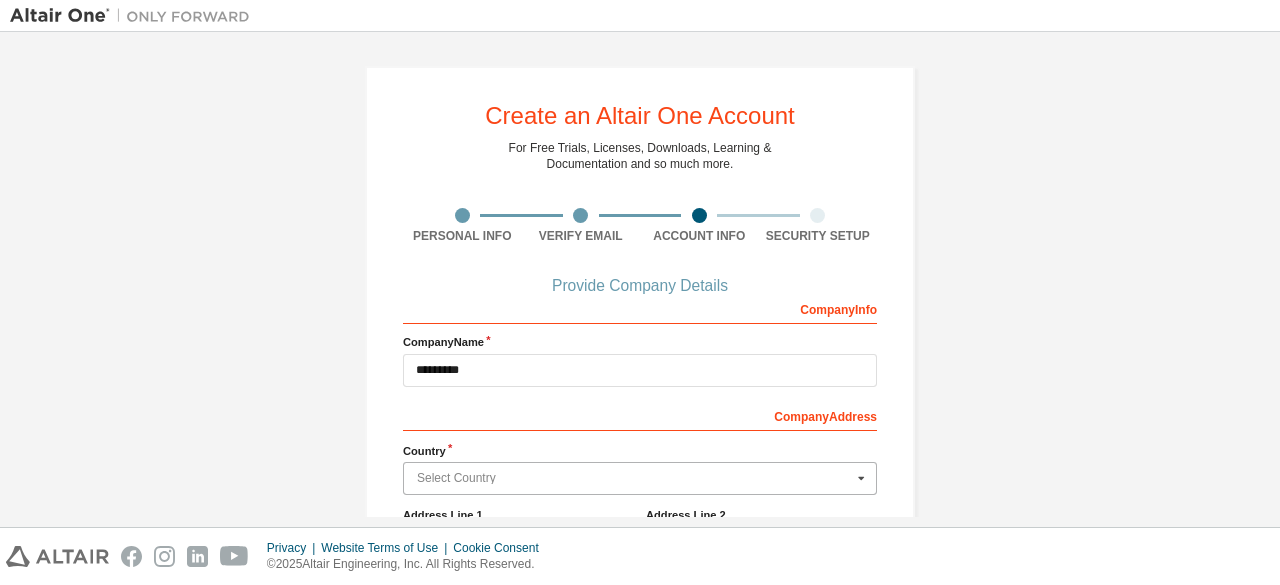 click at bounding box center [641, 478] 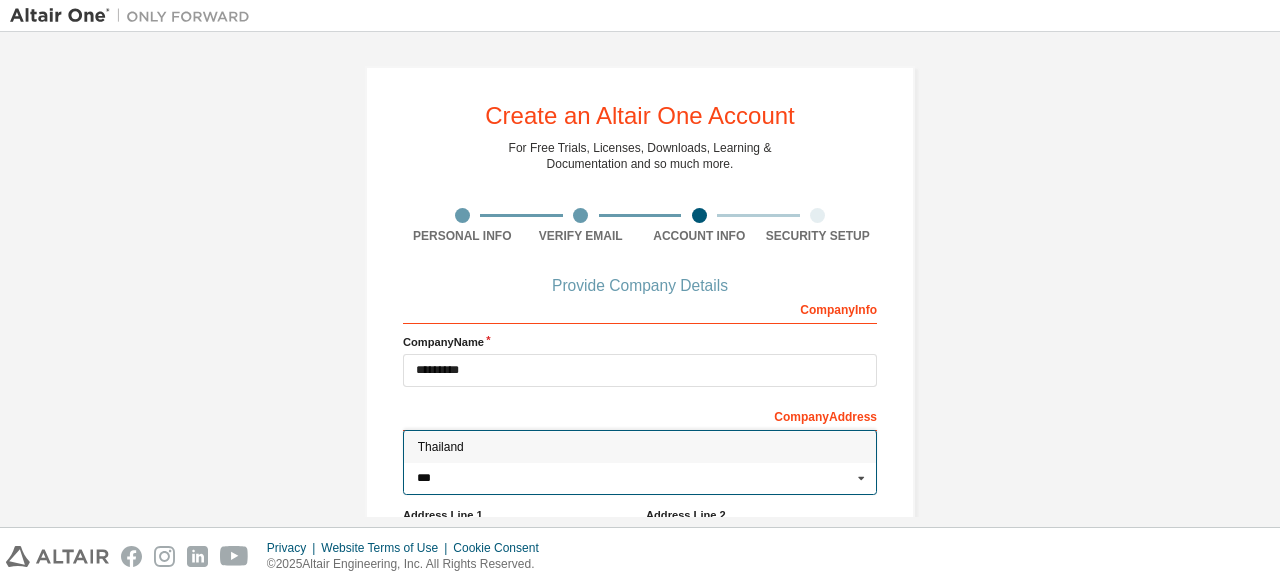 type on "***" 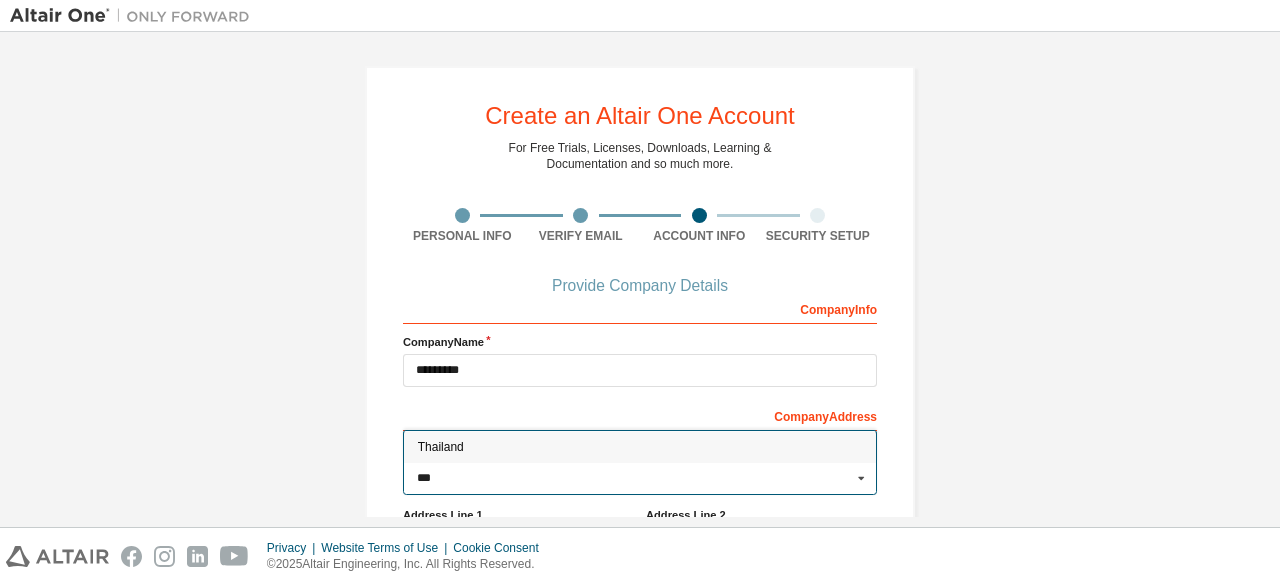 click on "Thailand" at bounding box center (640, 447) 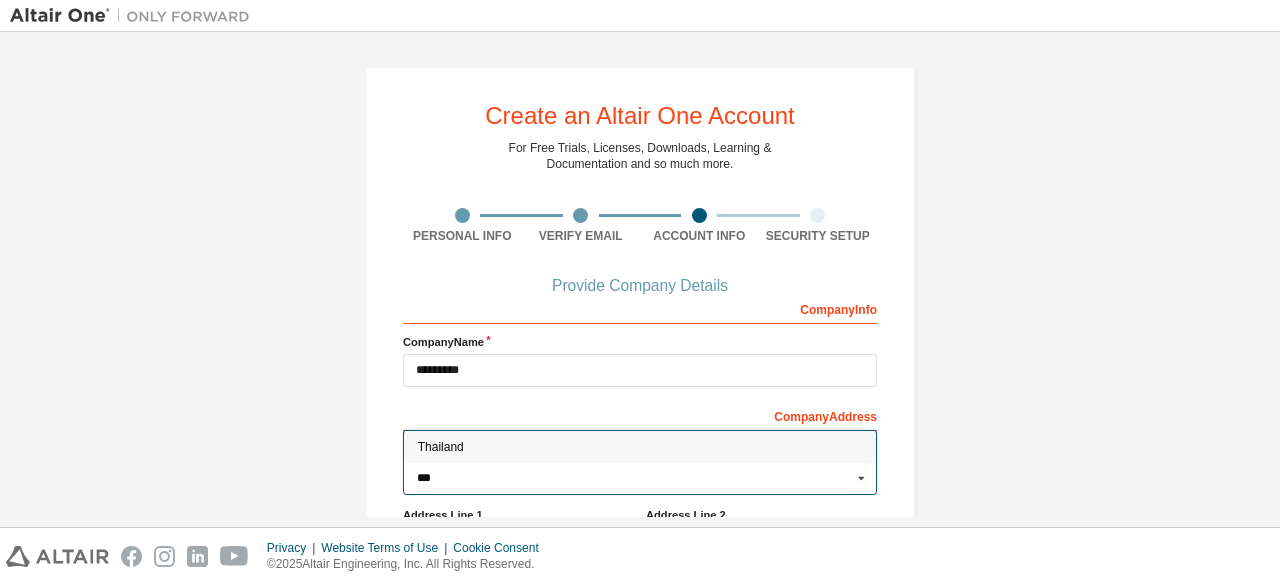 type on "***" 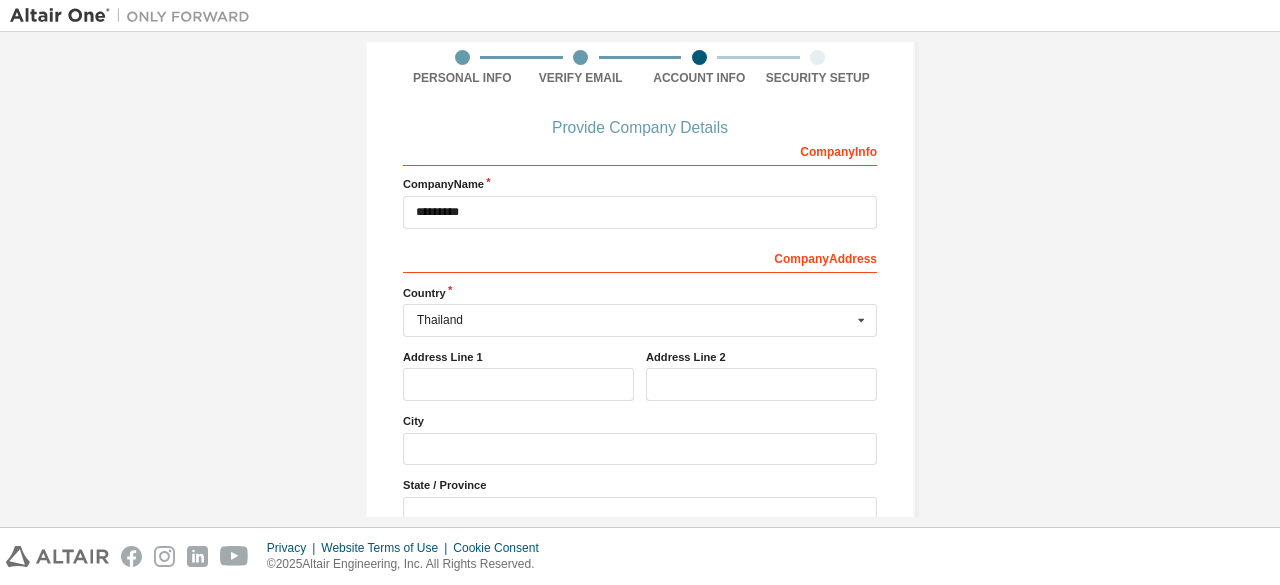 scroll, scrollTop: 300, scrollLeft: 0, axis: vertical 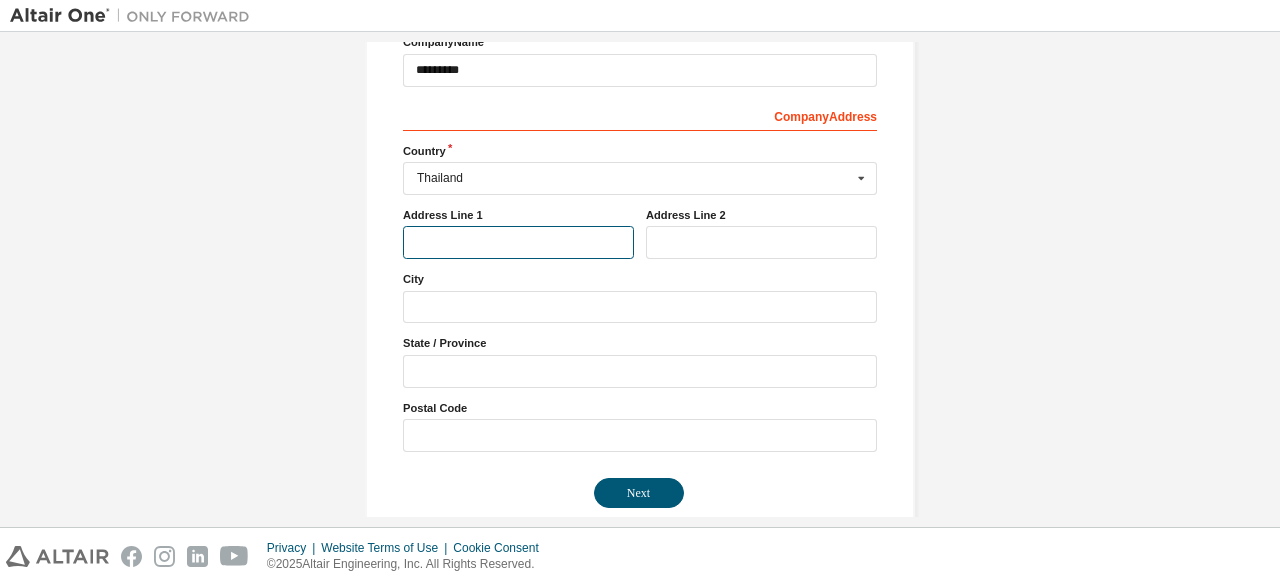 click at bounding box center (518, 242) 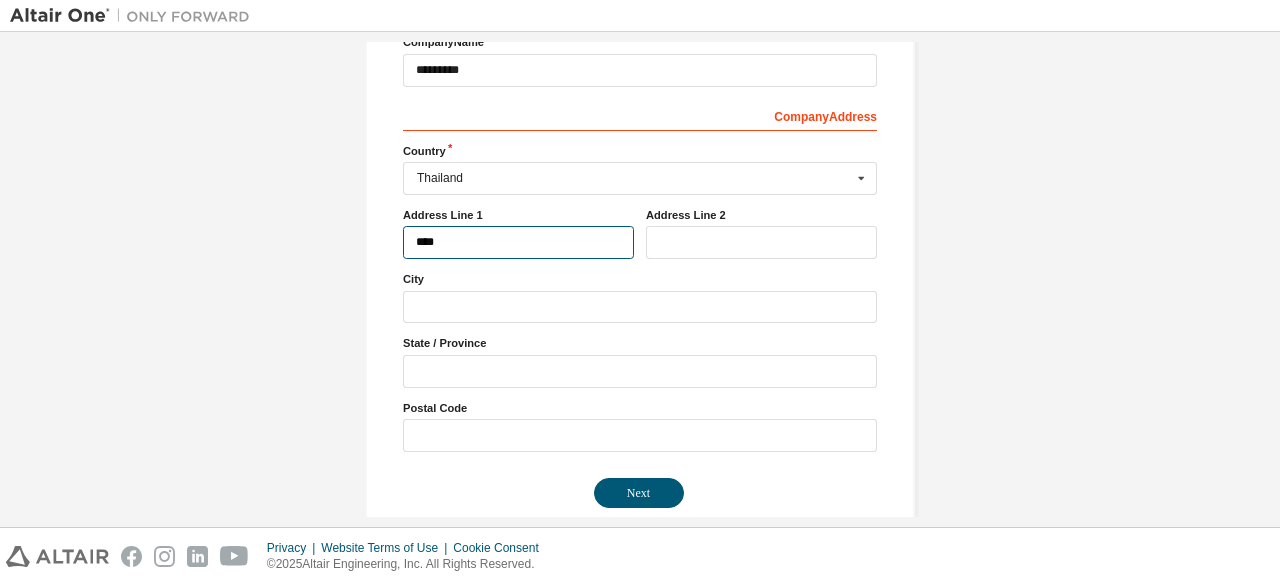 type on "****" 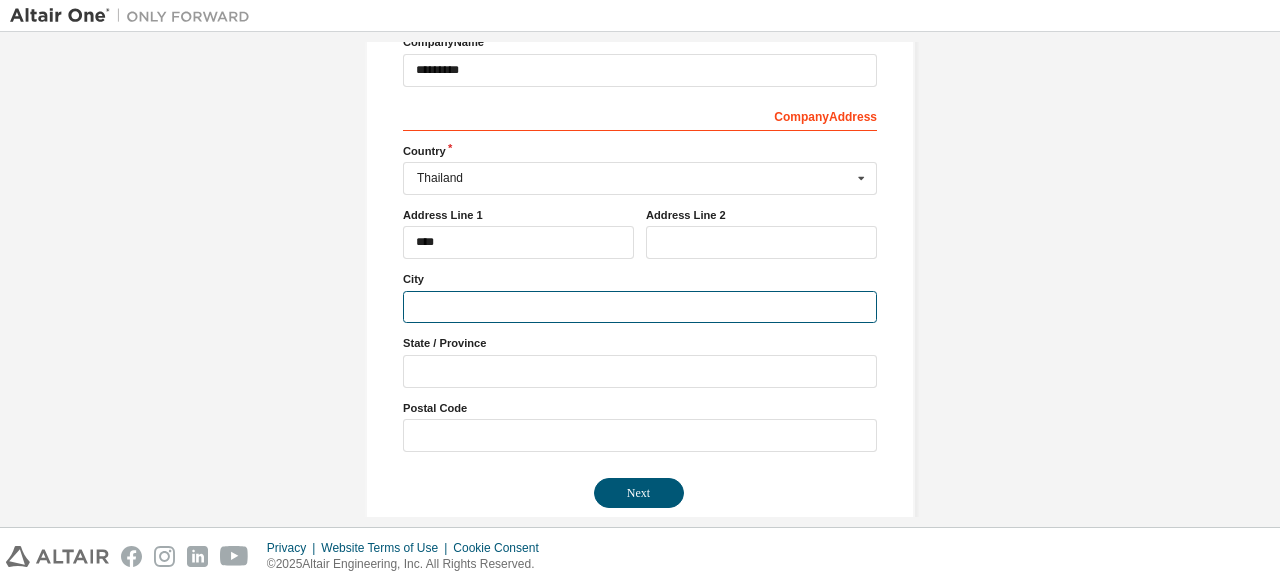 click at bounding box center [640, 307] 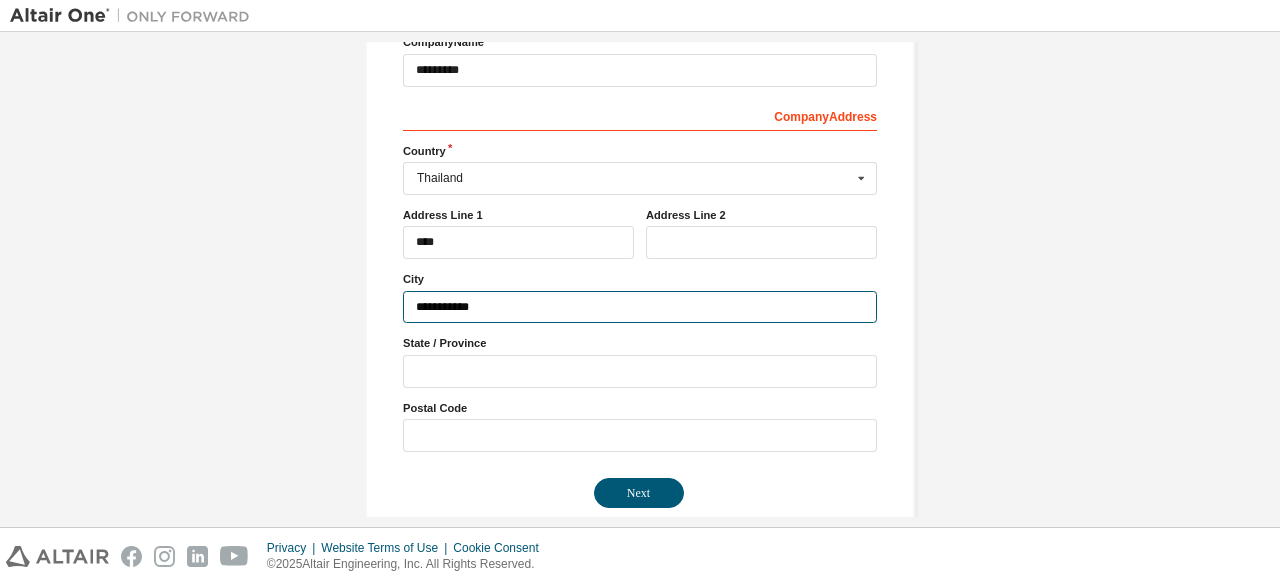 type on "**********" 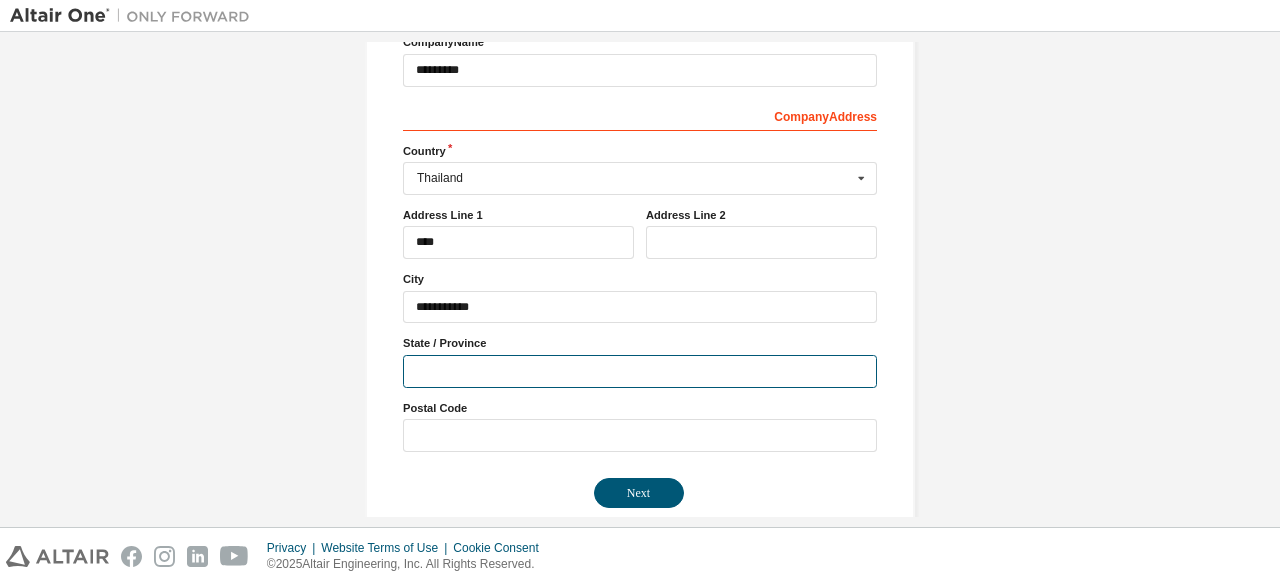 click at bounding box center (640, 371) 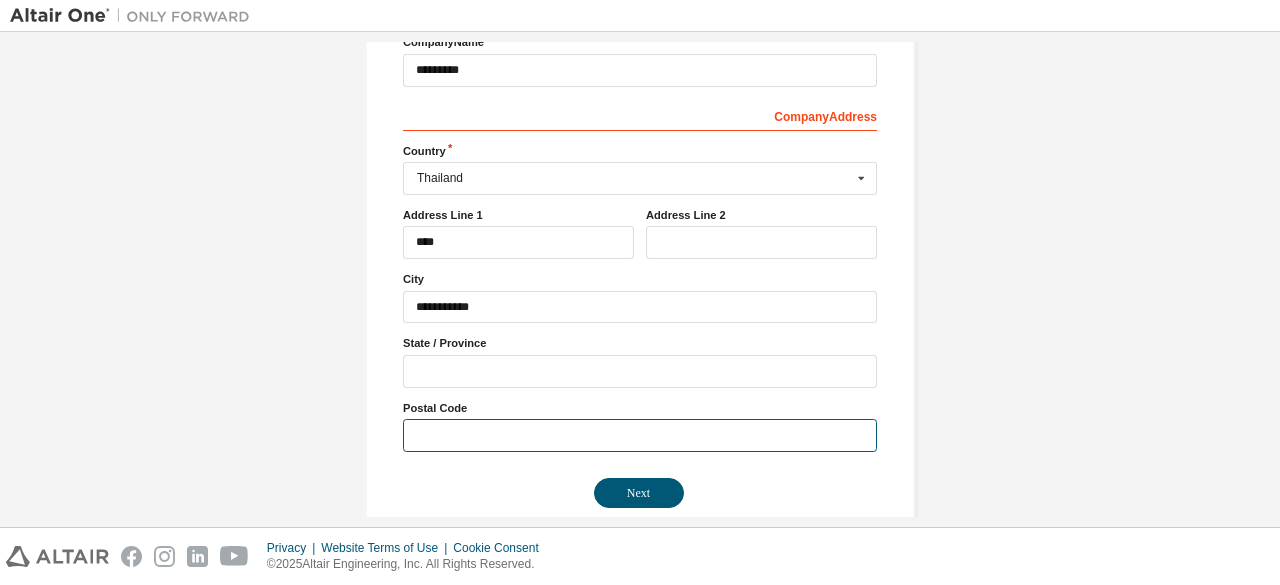 click at bounding box center (640, 435) 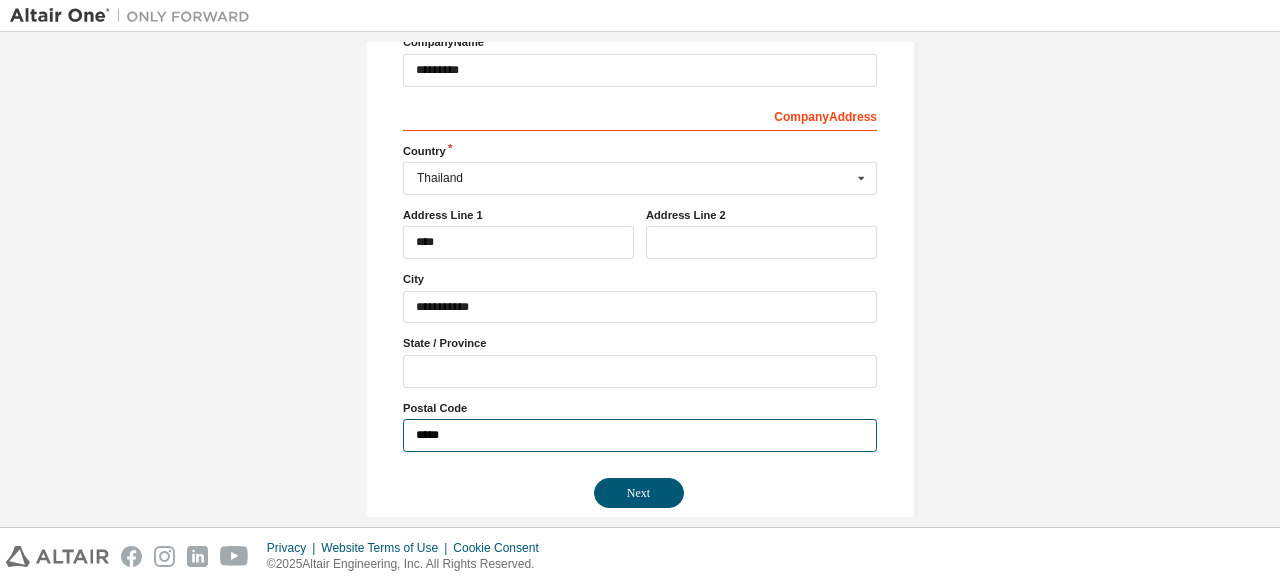 type on "*****" 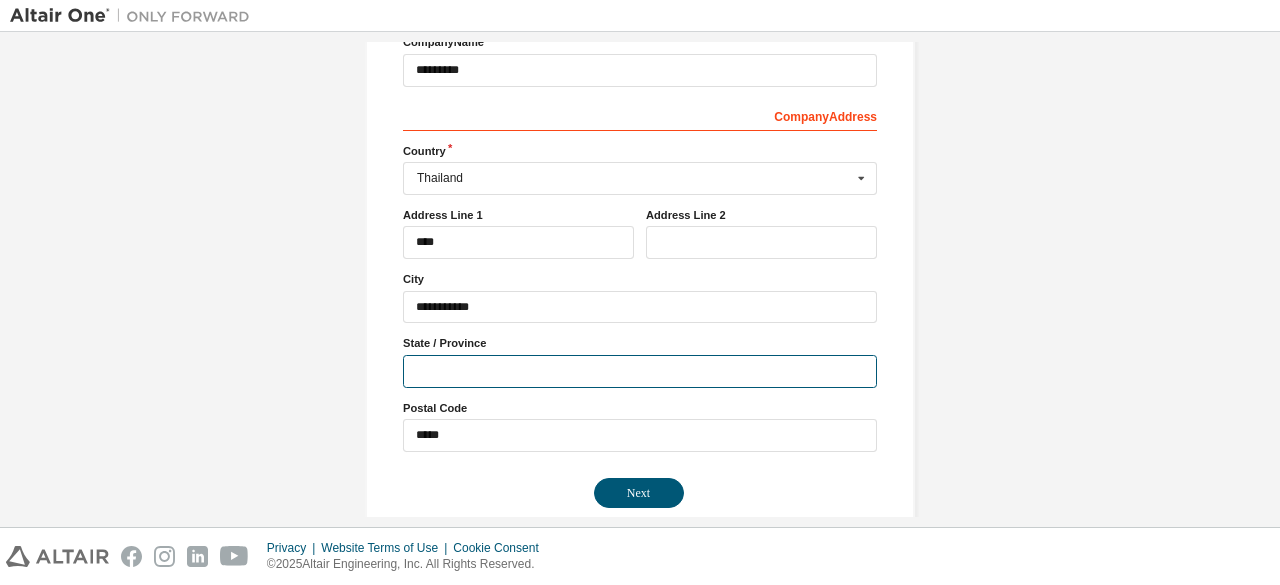 click at bounding box center (640, 371) 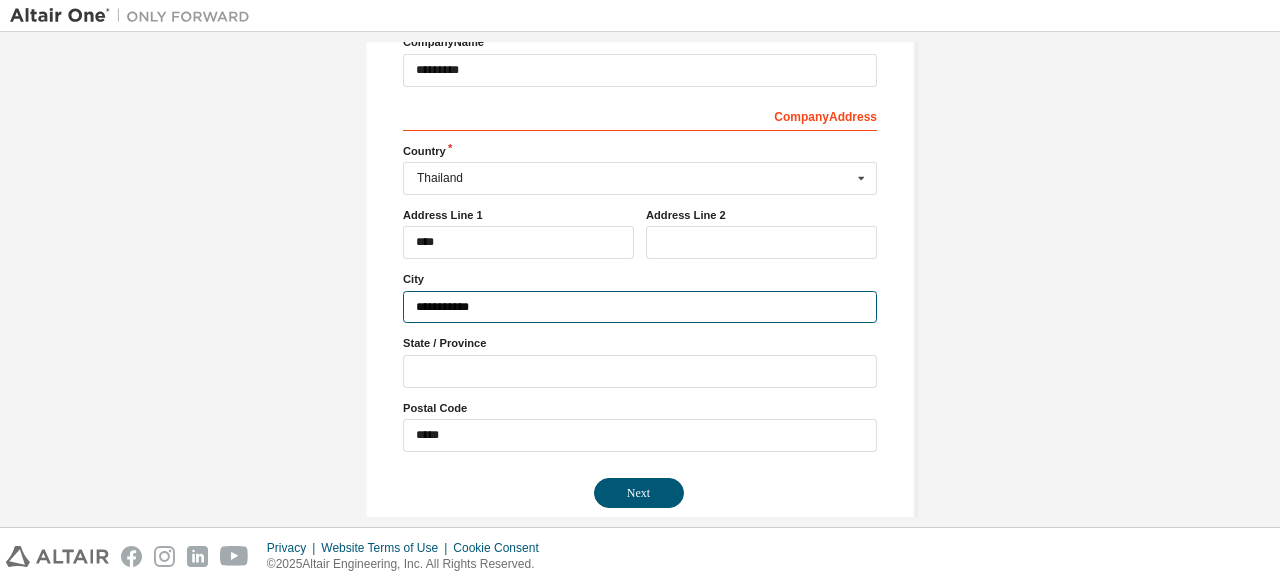 drag, startPoint x: 508, startPoint y: 305, endPoint x: 300, endPoint y: 297, distance: 208.1538 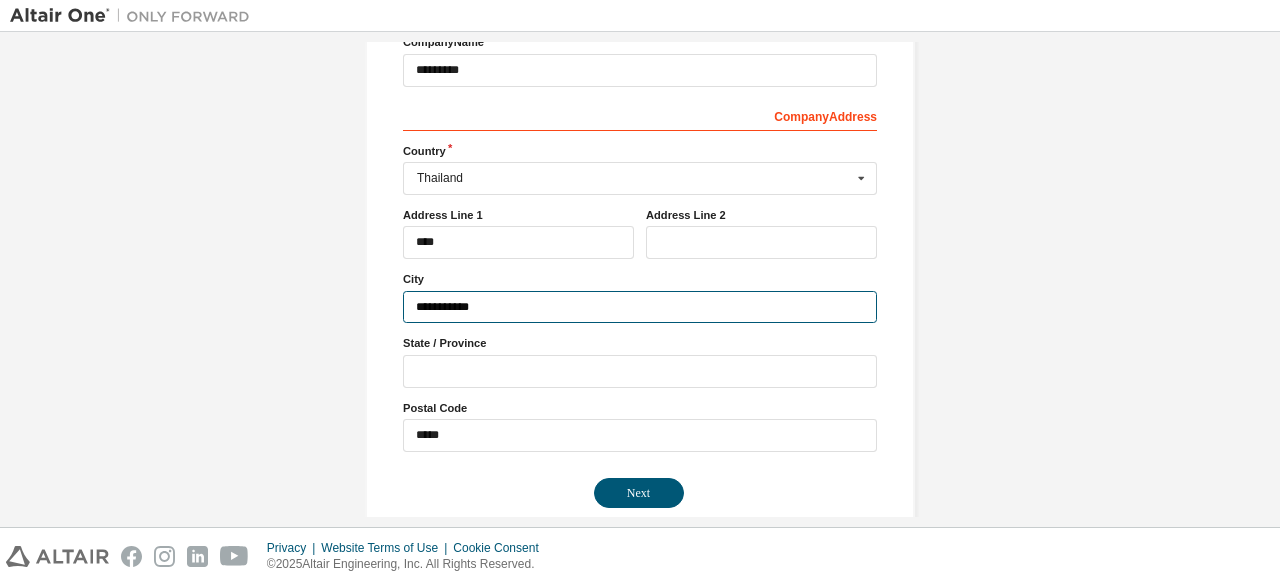 click on "**********" at bounding box center (640, 307) 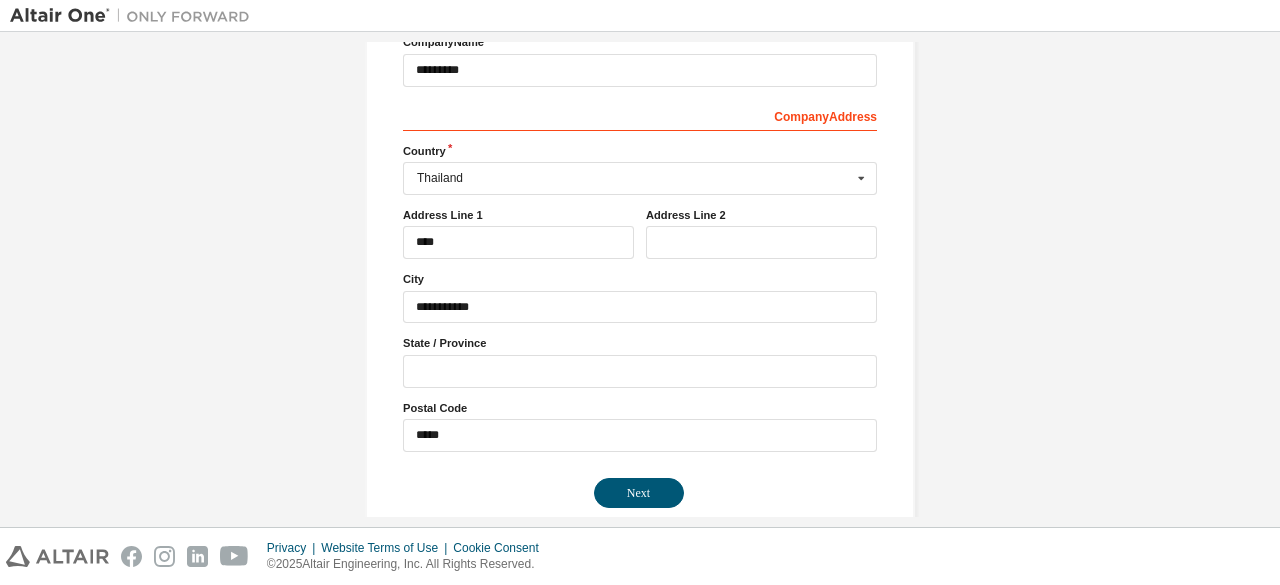 drag, startPoint x: 438, startPoint y: 303, endPoint x: 792, endPoint y: 219, distance: 363.82962 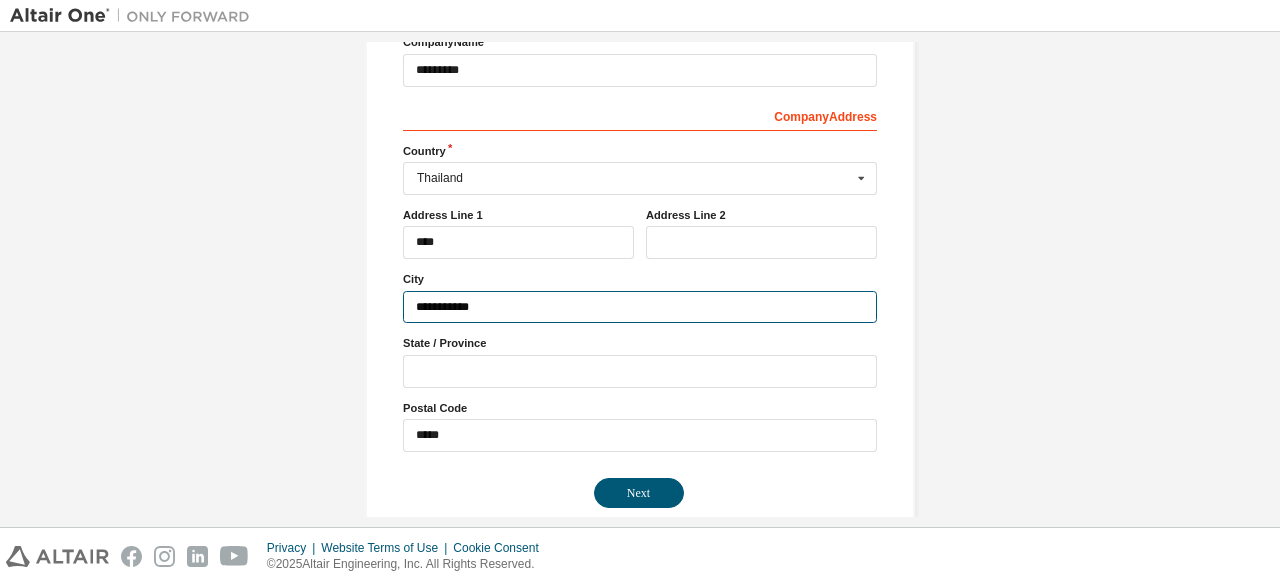 drag, startPoint x: 510, startPoint y: 300, endPoint x: 251, endPoint y: 301, distance: 259.00192 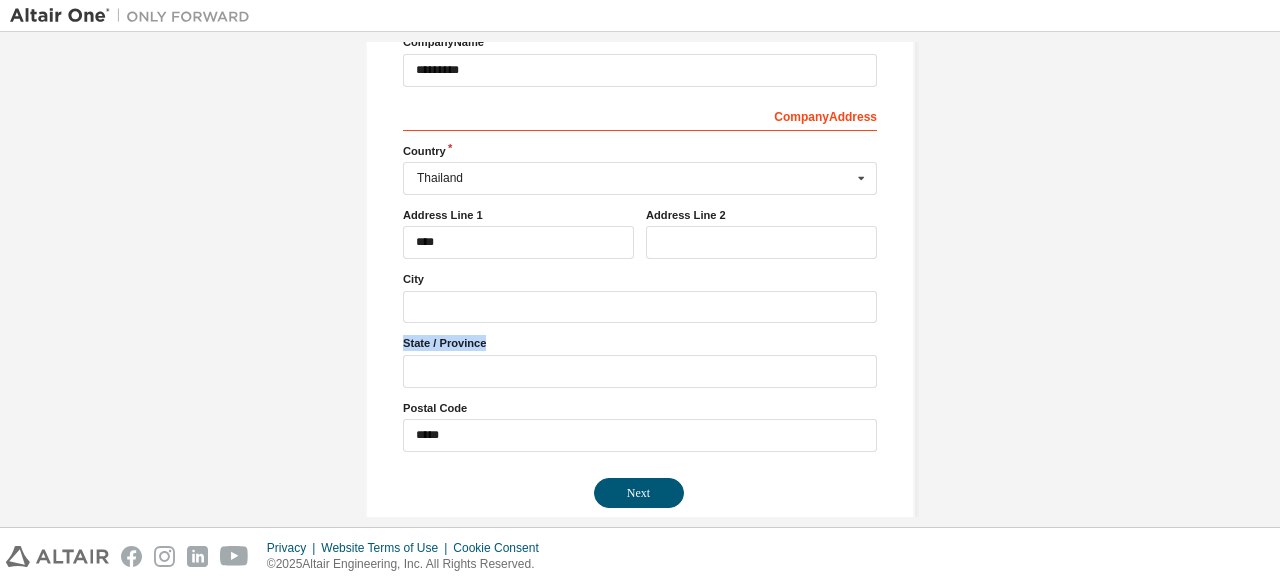 drag, startPoint x: 492, startPoint y: 339, endPoint x: 379, endPoint y: 331, distance: 113.28283 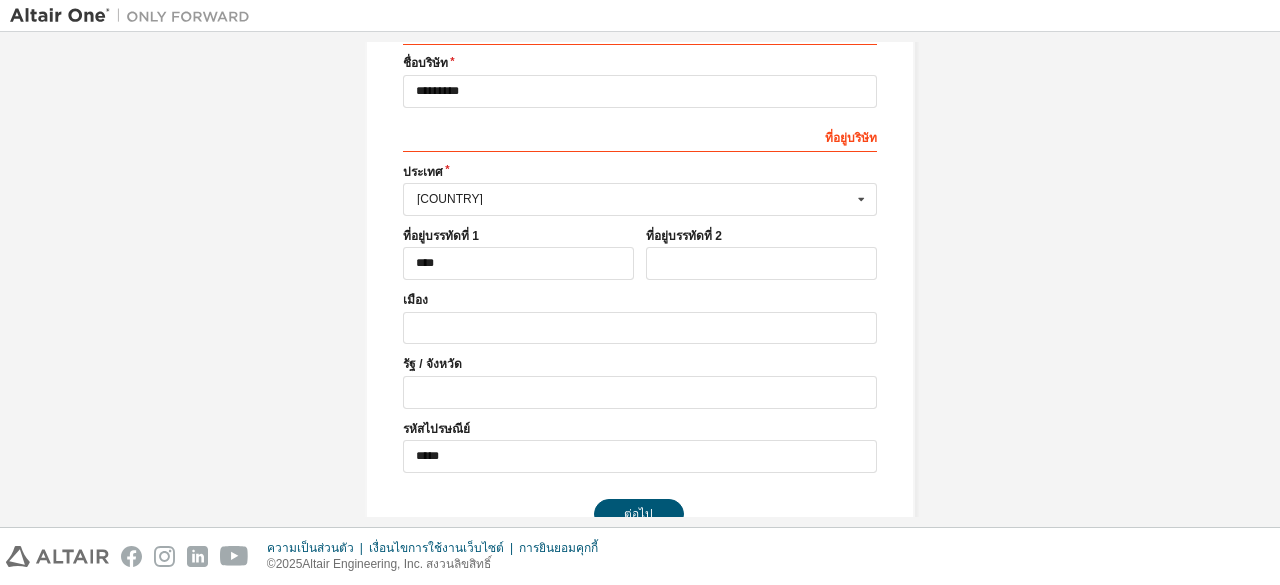 scroll, scrollTop: 322, scrollLeft: 0, axis: vertical 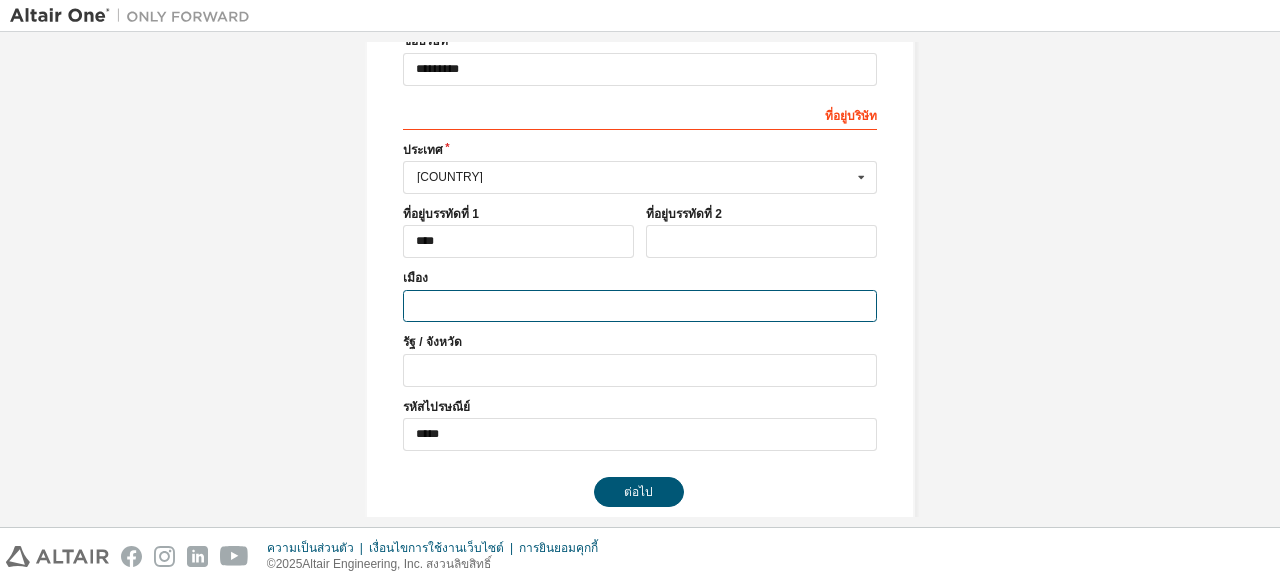 click at bounding box center [640, 306] 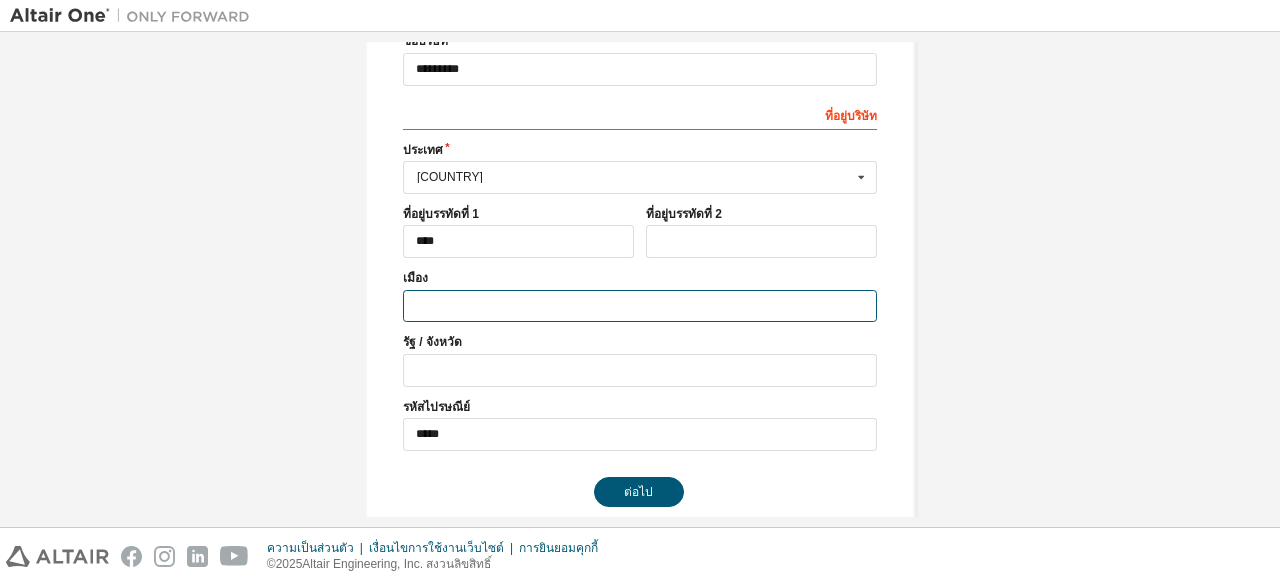 paste on "**********" 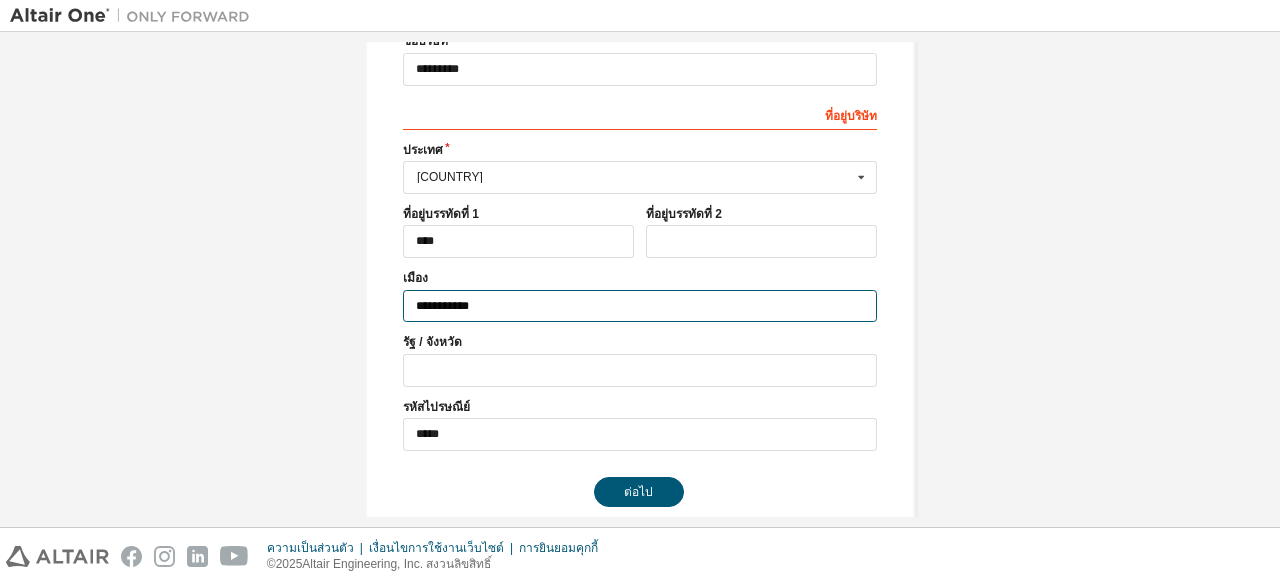 type on "**********" 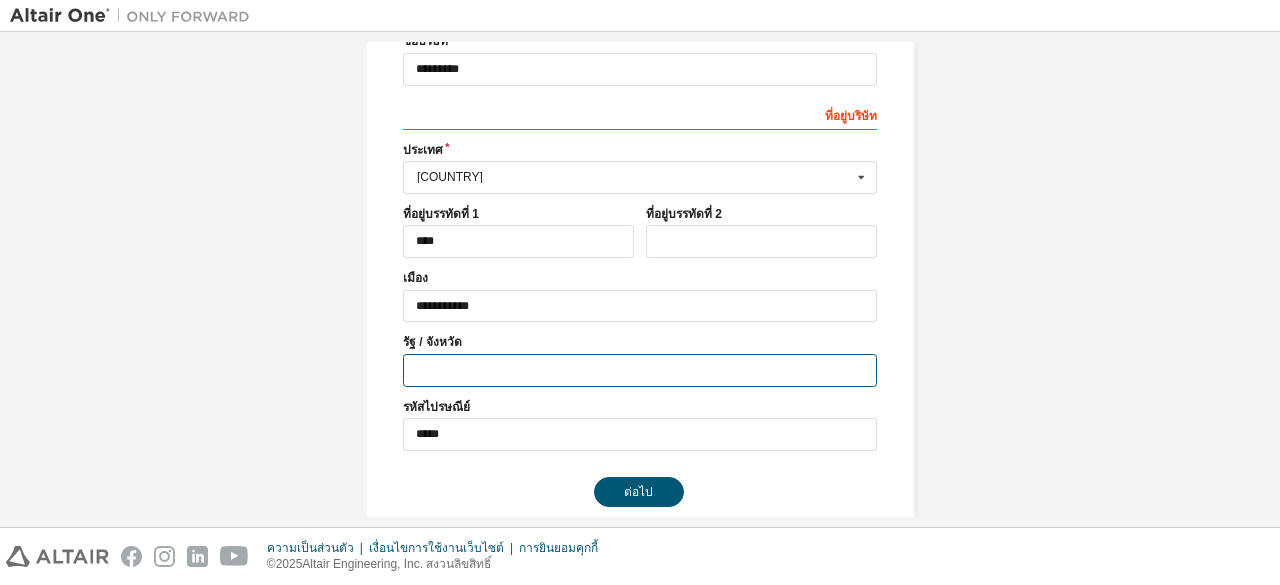 paste on "**********" 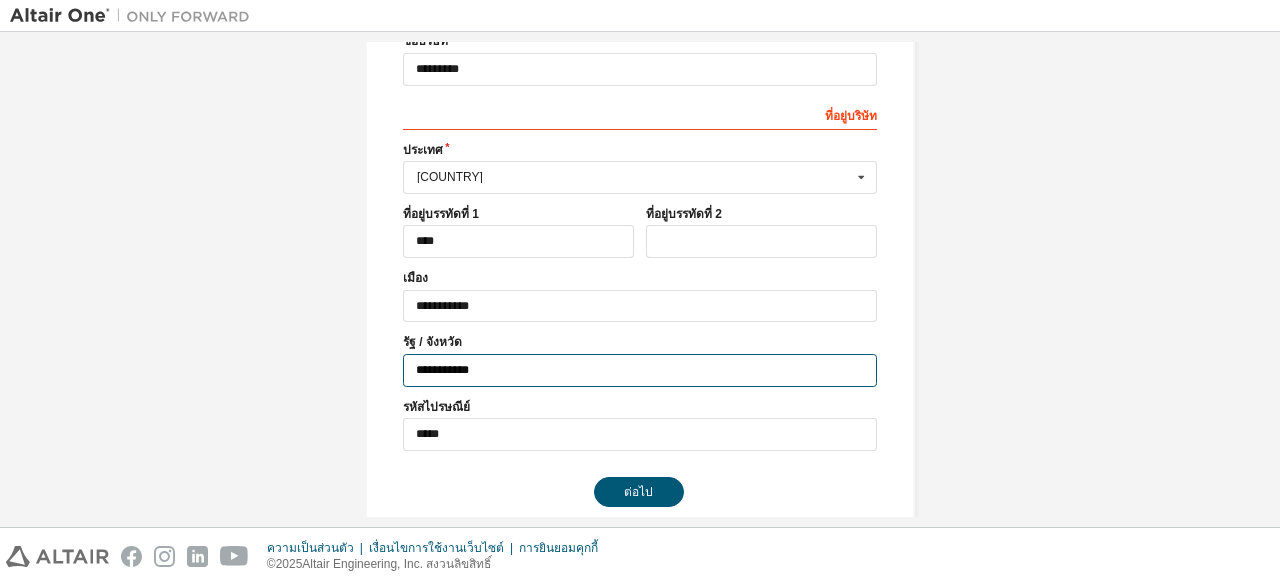 type on "**********" 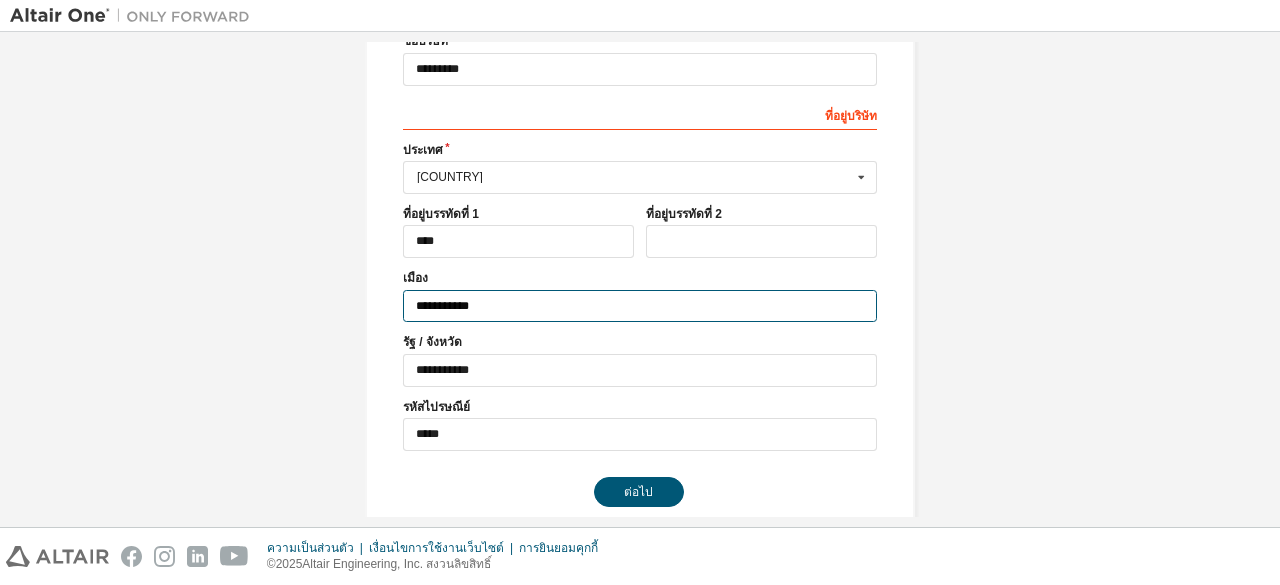 click on "**********" at bounding box center (640, 306) 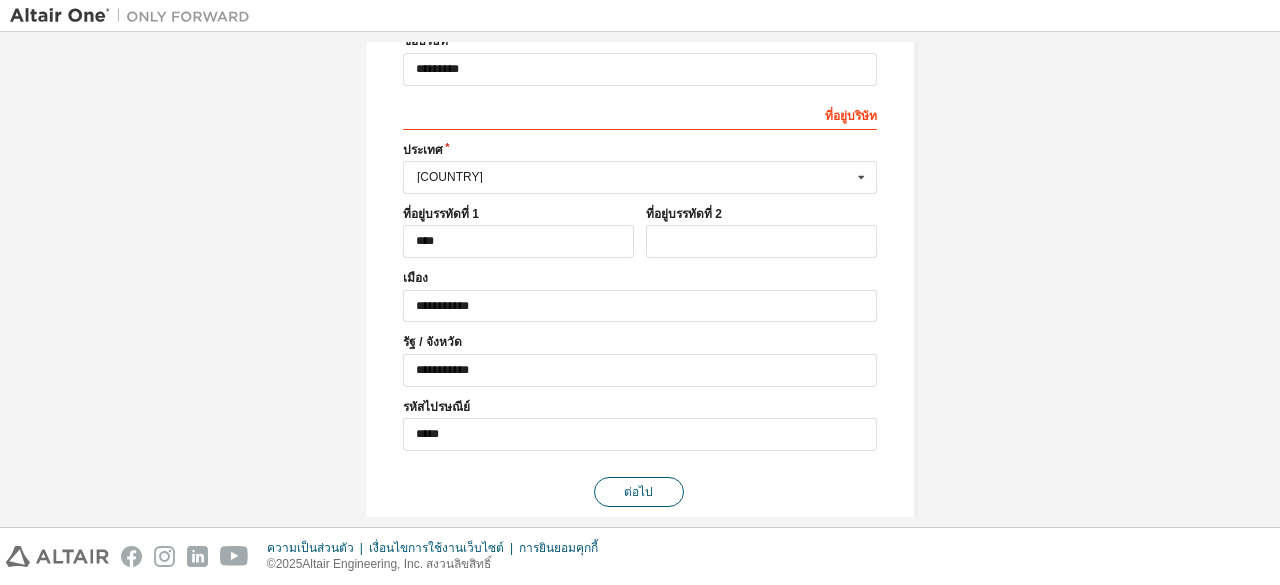 click on "ต่อไป" at bounding box center [638, 492] 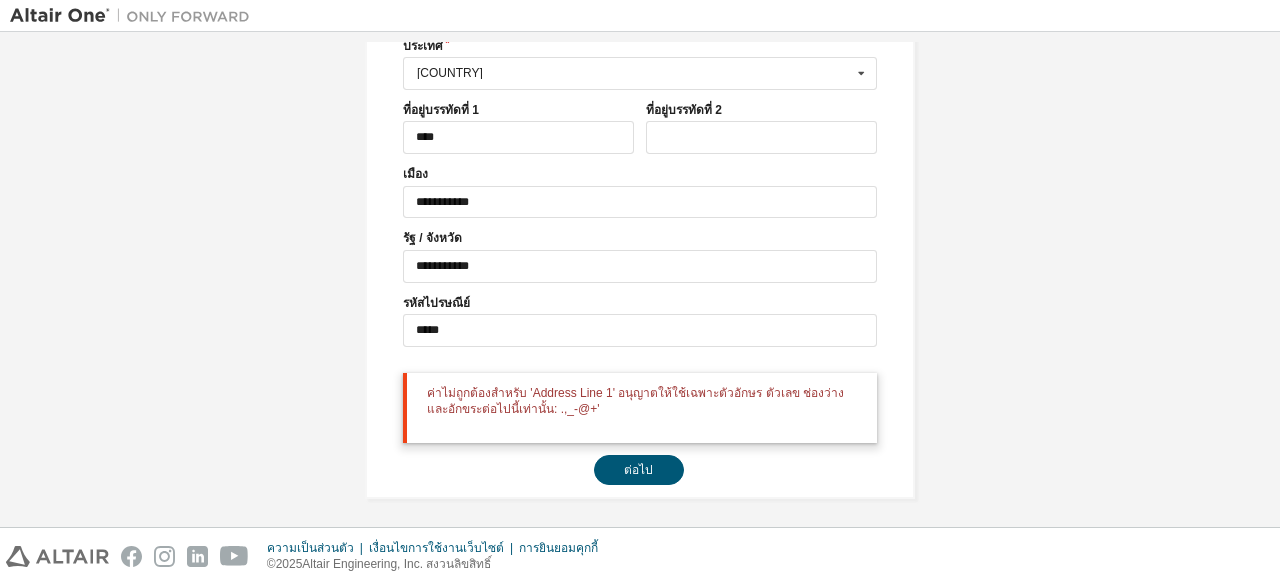 scroll, scrollTop: 427, scrollLeft: 0, axis: vertical 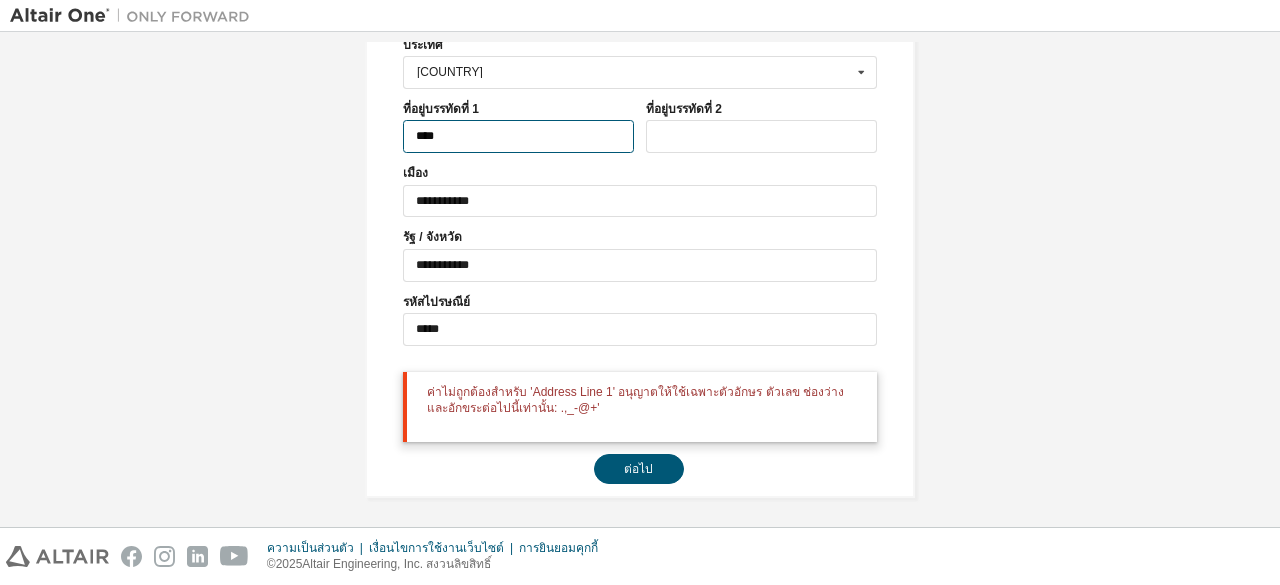 click on "****" at bounding box center (518, 136) 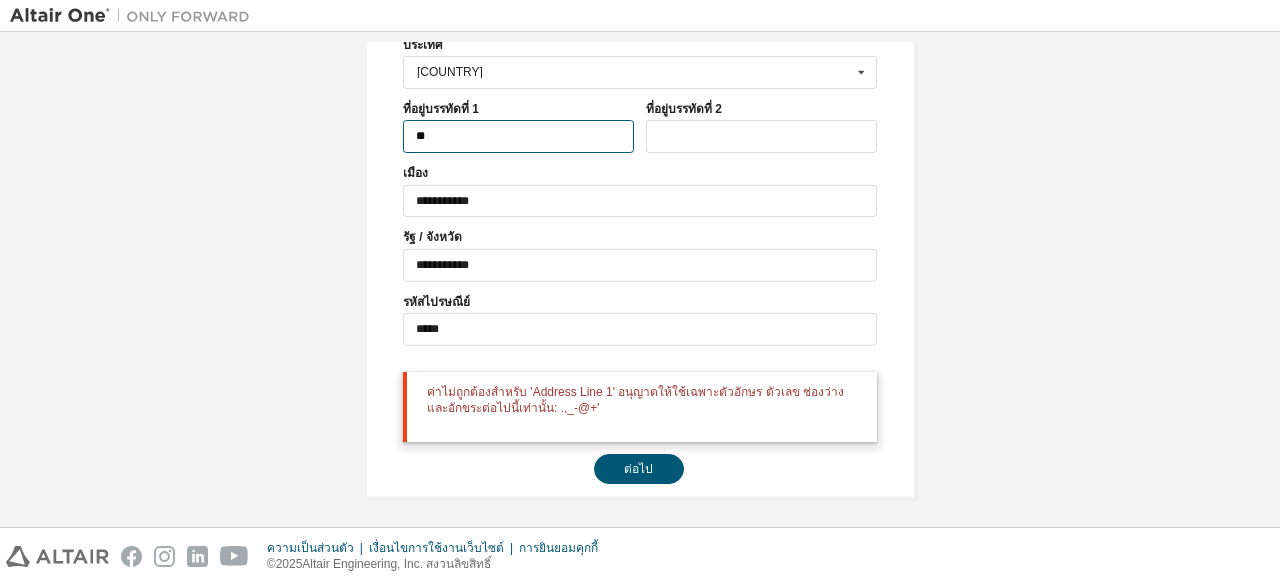 type on "*" 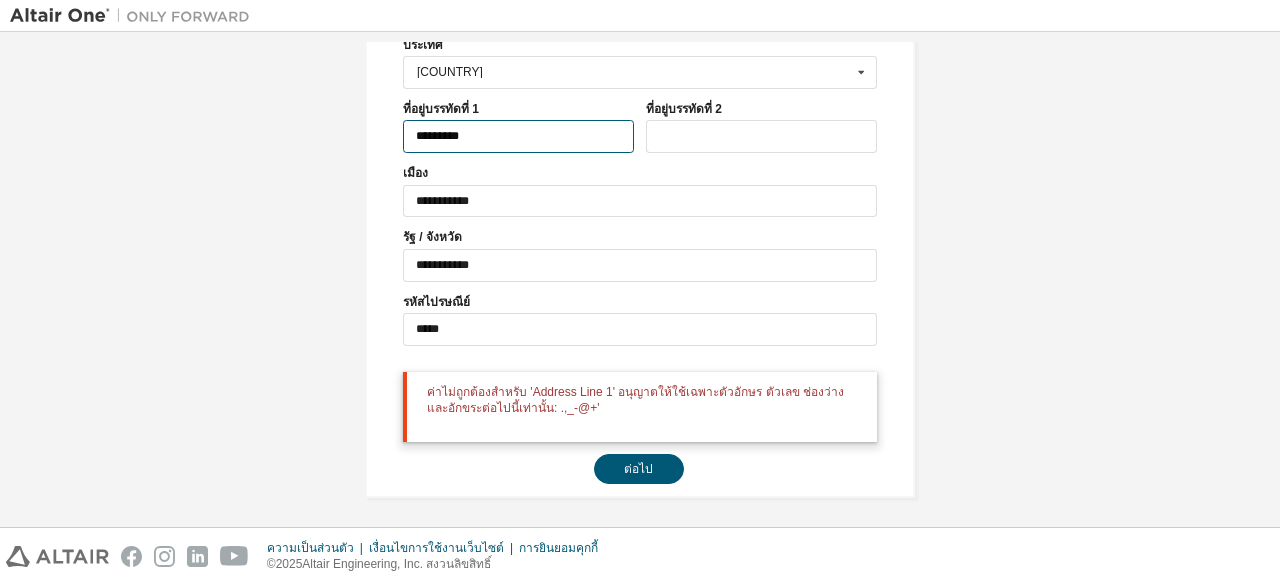 type on "*********" 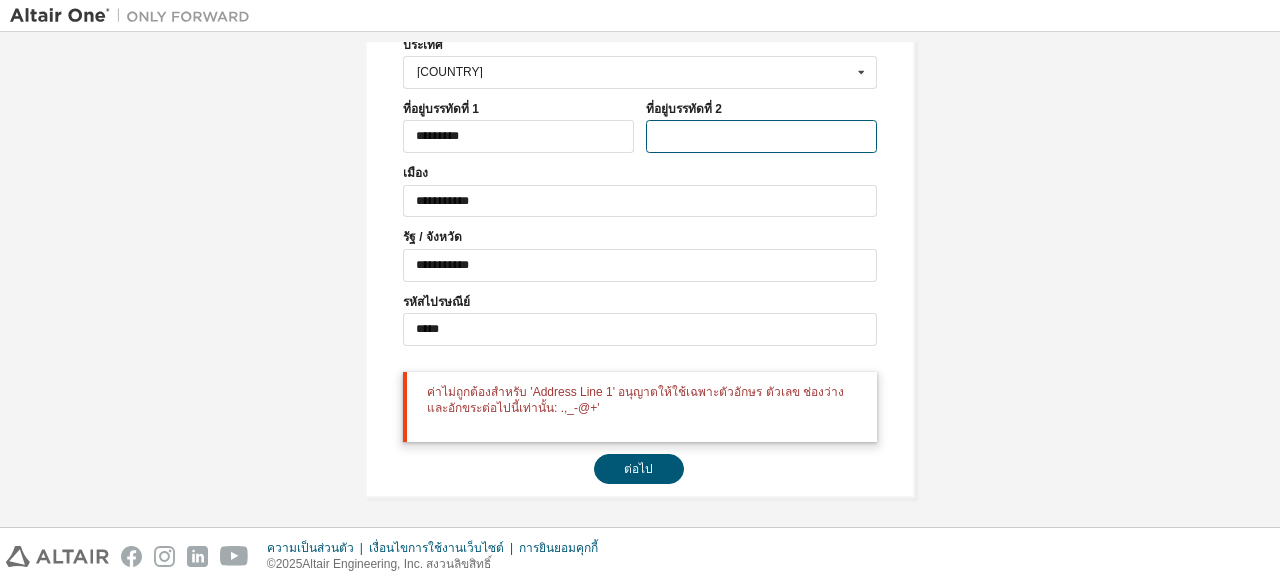 click at bounding box center (761, 136) 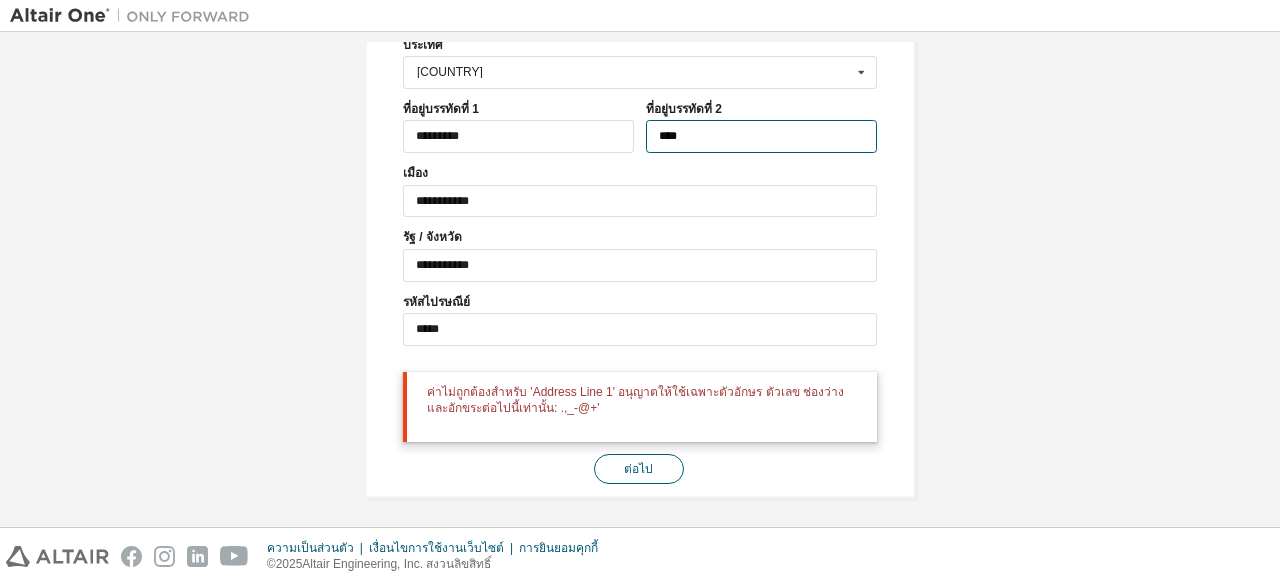 type on "****" 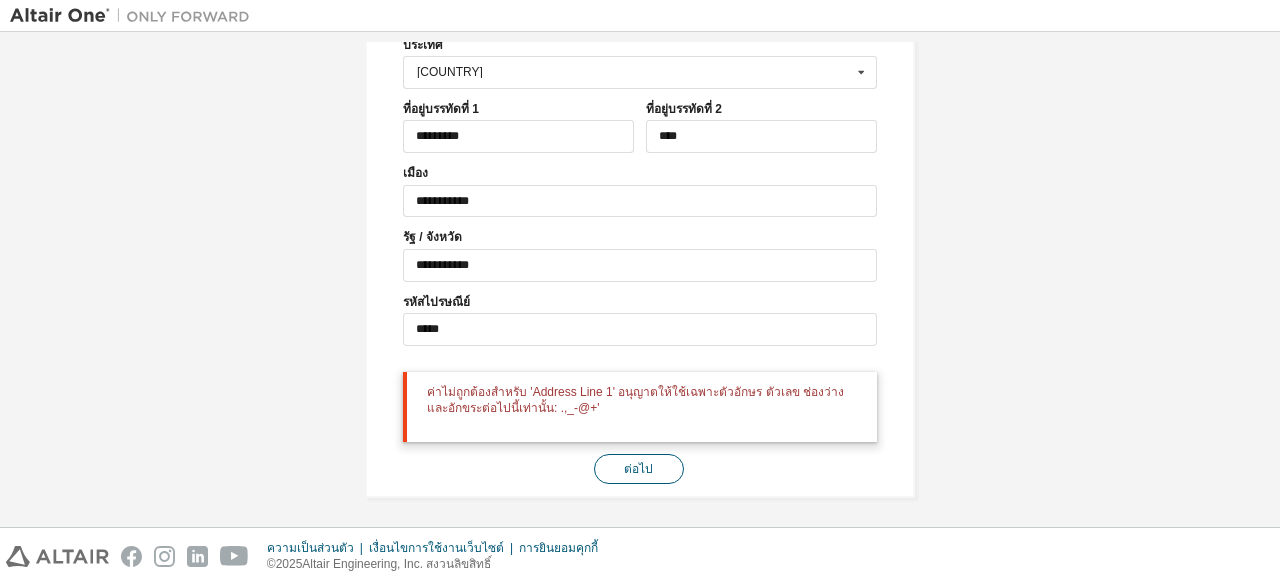 click on "ต่อไป" at bounding box center (639, 469) 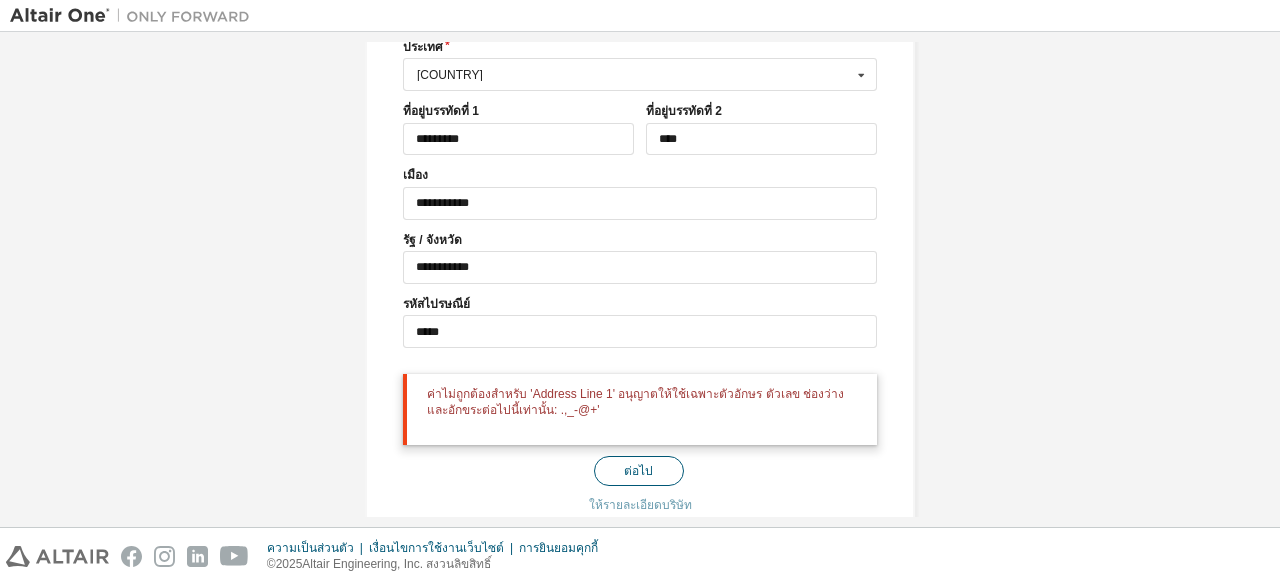 scroll, scrollTop: 427, scrollLeft: 0, axis: vertical 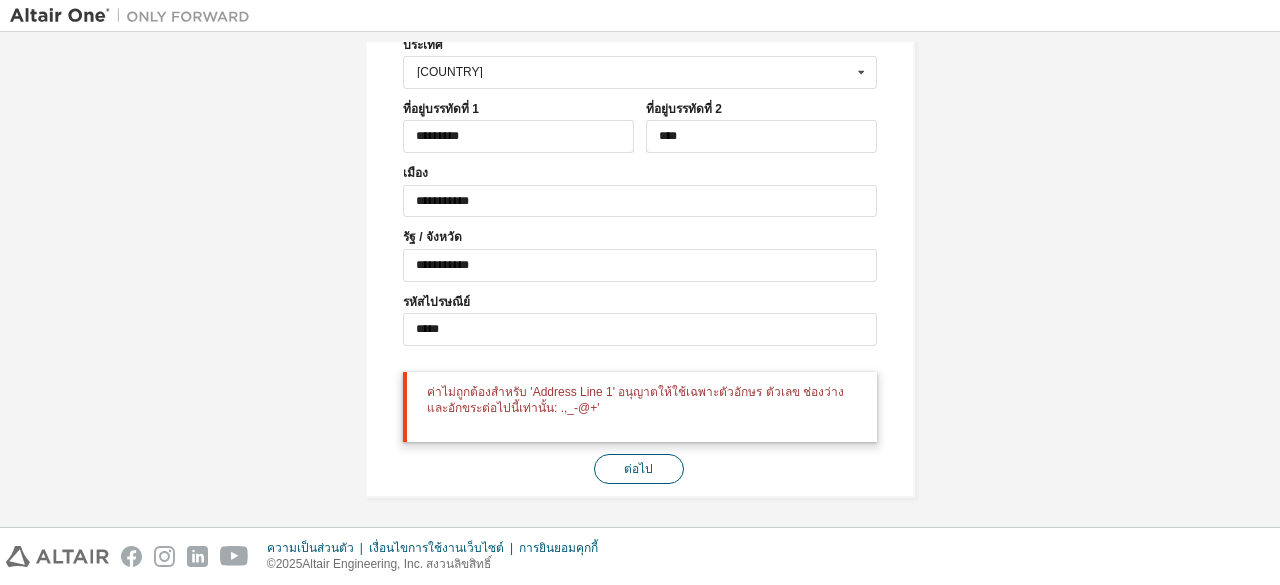 click on "ต่อไป" at bounding box center (638, 469) 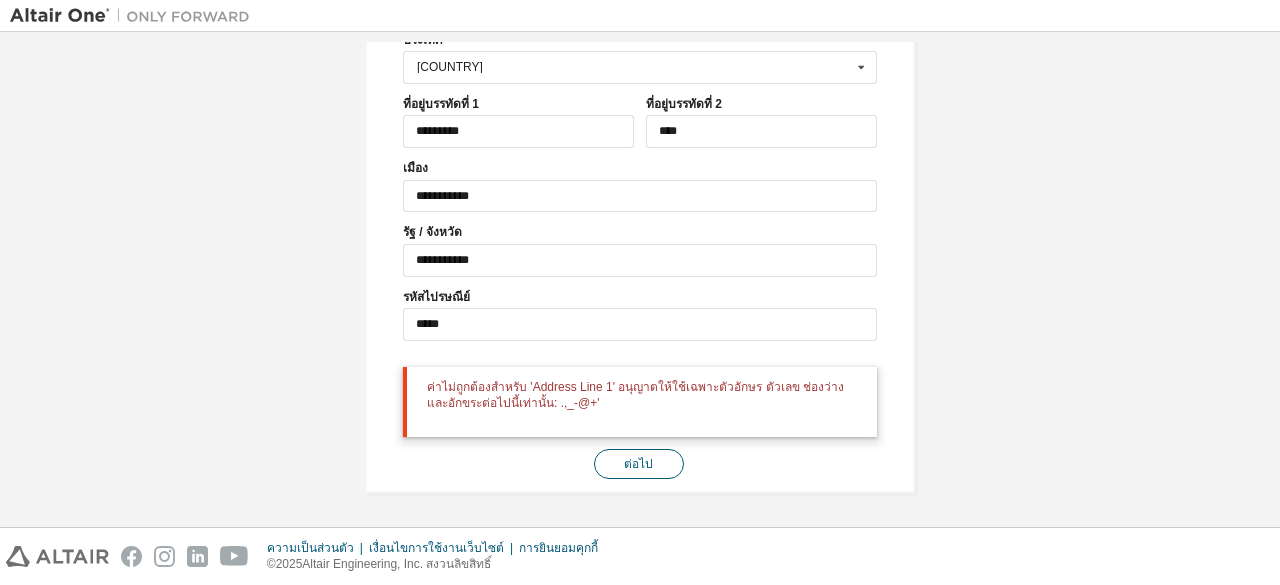 scroll, scrollTop: 427, scrollLeft: 0, axis: vertical 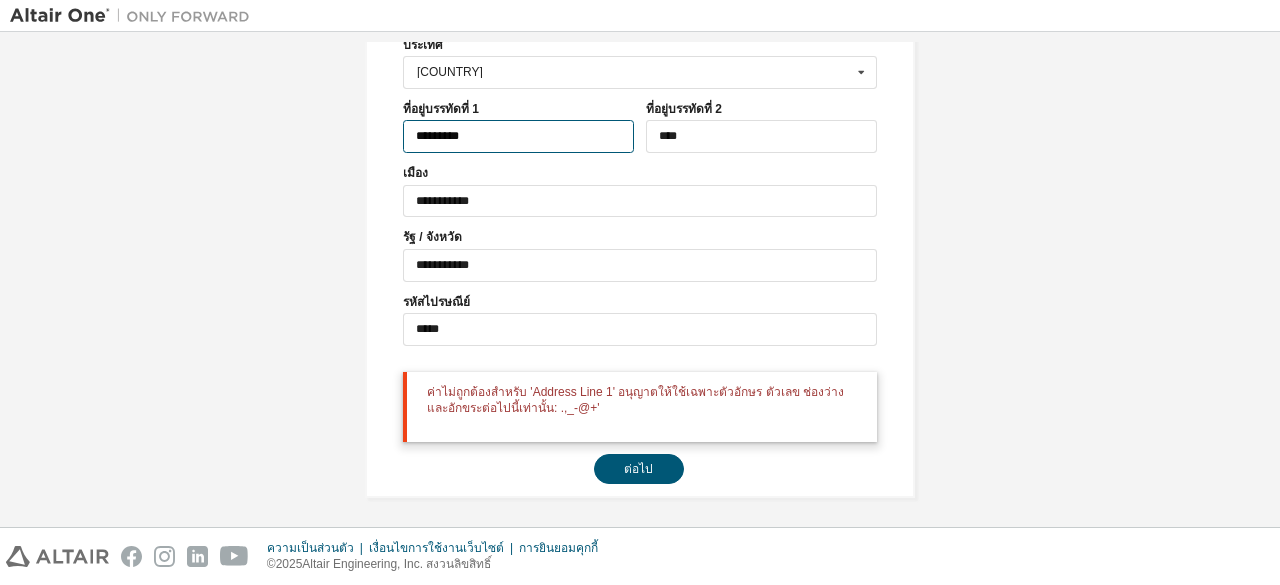 click on "*********" at bounding box center [518, 136] 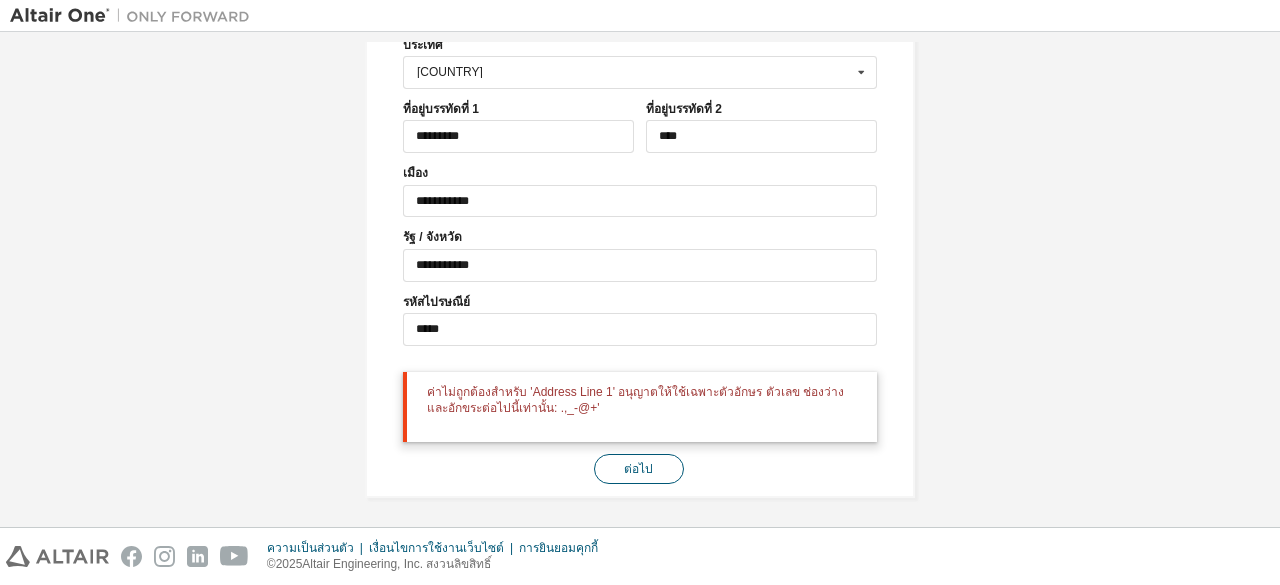 click on "ต่อไป" at bounding box center [639, 469] 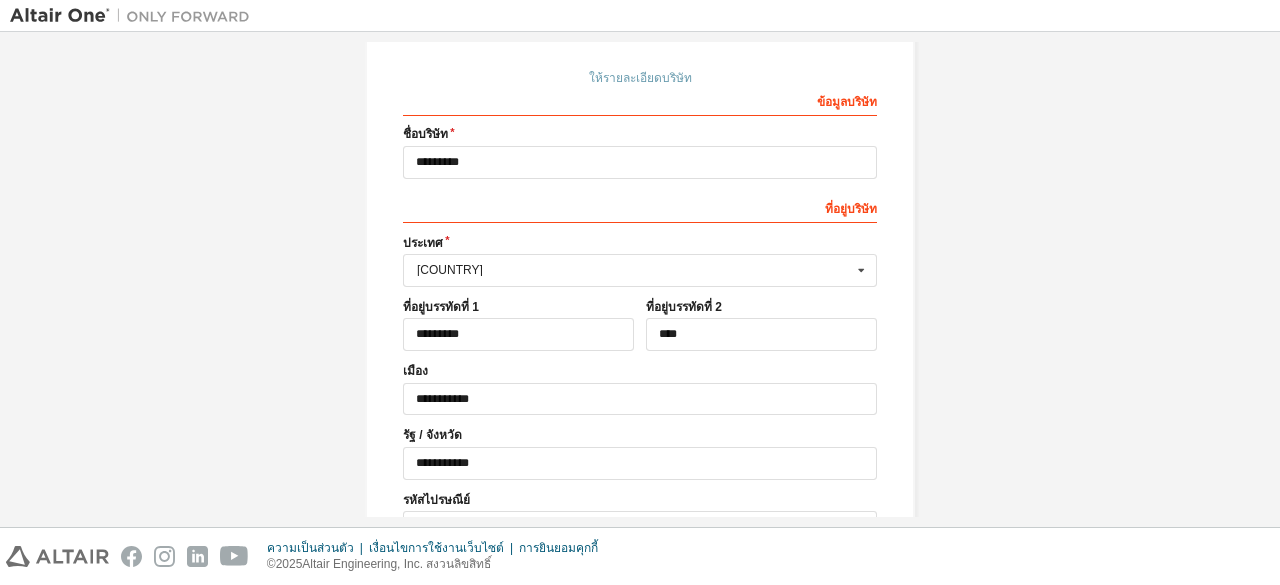 scroll, scrollTop: 227, scrollLeft: 0, axis: vertical 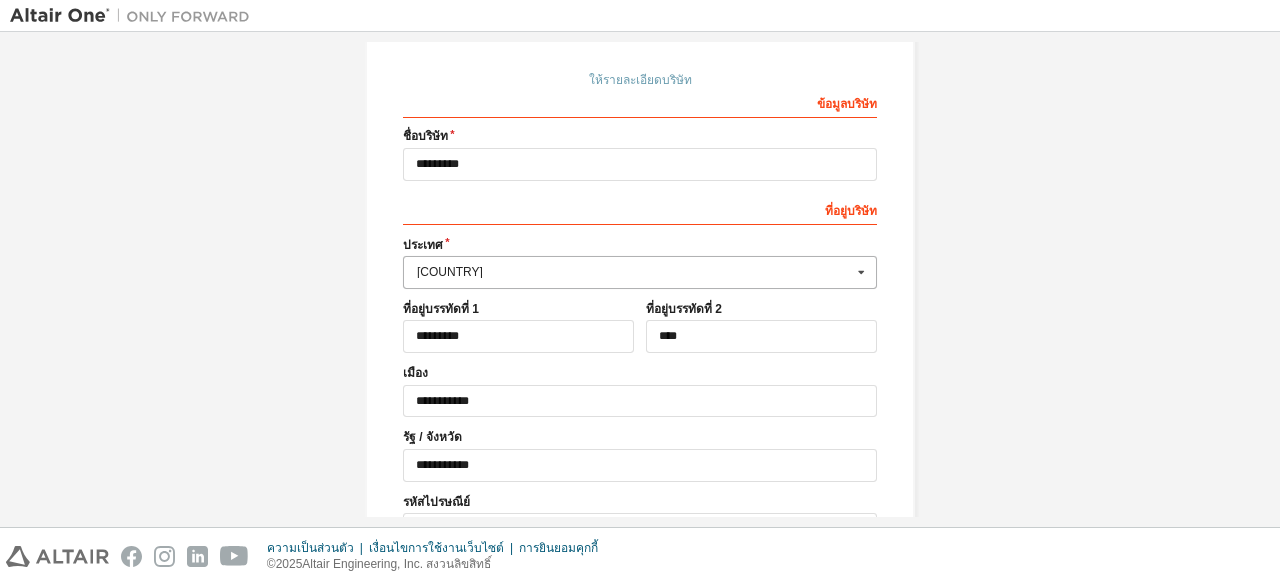 click on "[COUNTRY]" at bounding box center [634, 272] 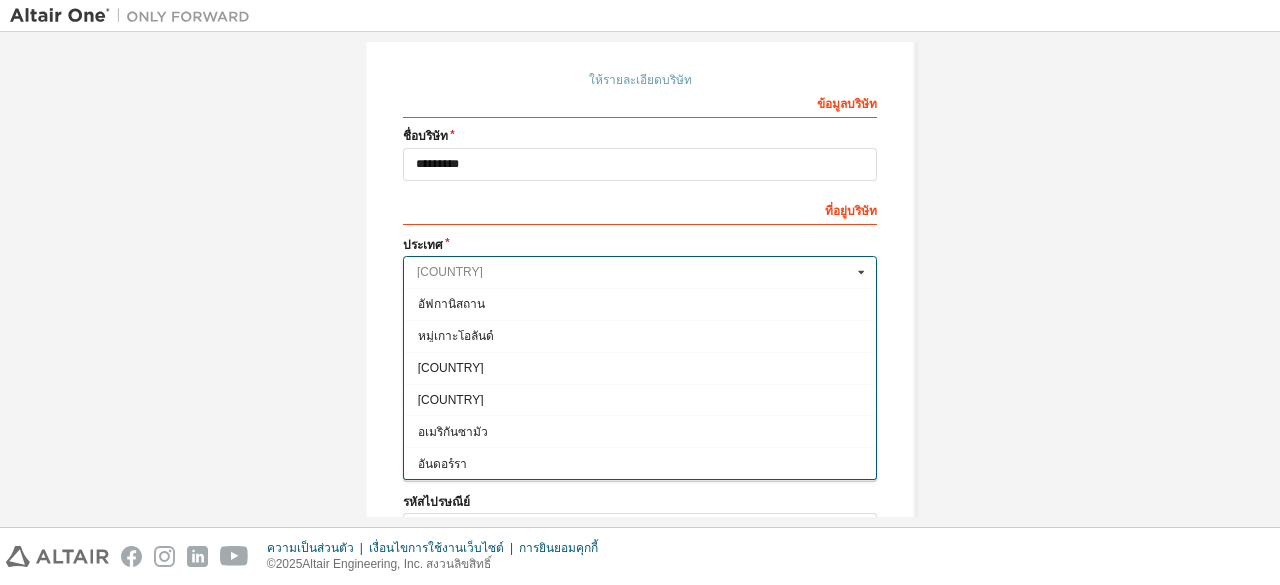 scroll, scrollTop: 6490, scrollLeft: 0, axis: vertical 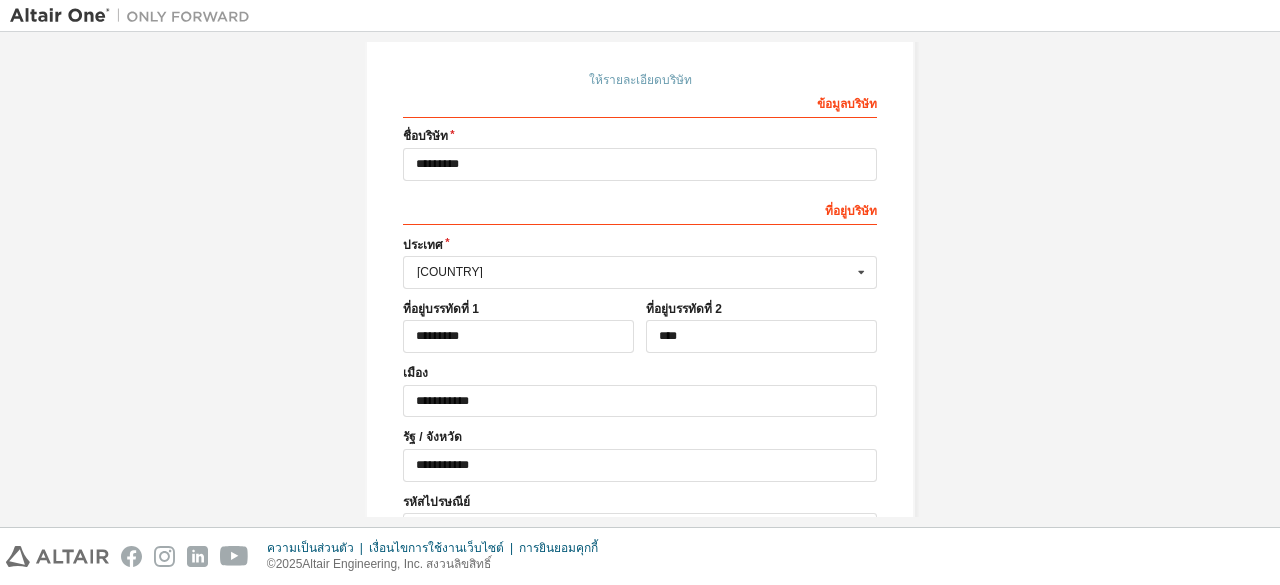 click on "สร้างบัญชี Altair One สำหรับการทดลองใช้ฟรี ใบอนุญาต การดาวน์โหลด การเรียนรู้และ เอกสารประกอบ และอื่นๆ อีกมากมาย ข้อมูลส่วนบุคคล ยืนยันอีเมล ข้อมูลบัญชี การตั้งค่าความปลอดภัย ให้รายละเอียดบริษัท ข้อมูล บริษัท ชื่อ บริษัท ********* ที่อยู่ บริษัท *** ประเทศ ประเทศไทย อัฟกานิสถาน หมู่เกาะโอลันด์ แอลเบเนีย แอลจีเรีย อเมริกันซามัว อันดอร์รา แองโกลา แองกวิลลา ทวีปแอนตาร์กติกา เบลีซ" at bounding box center [640, 268] 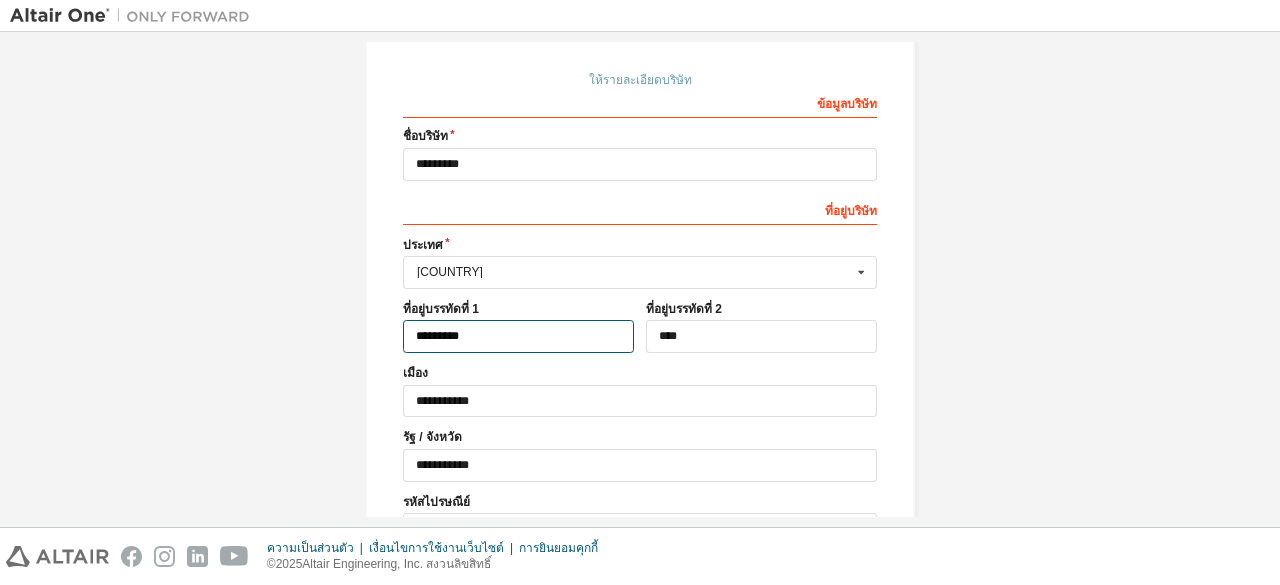 click on "*********" at bounding box center [518, 336] 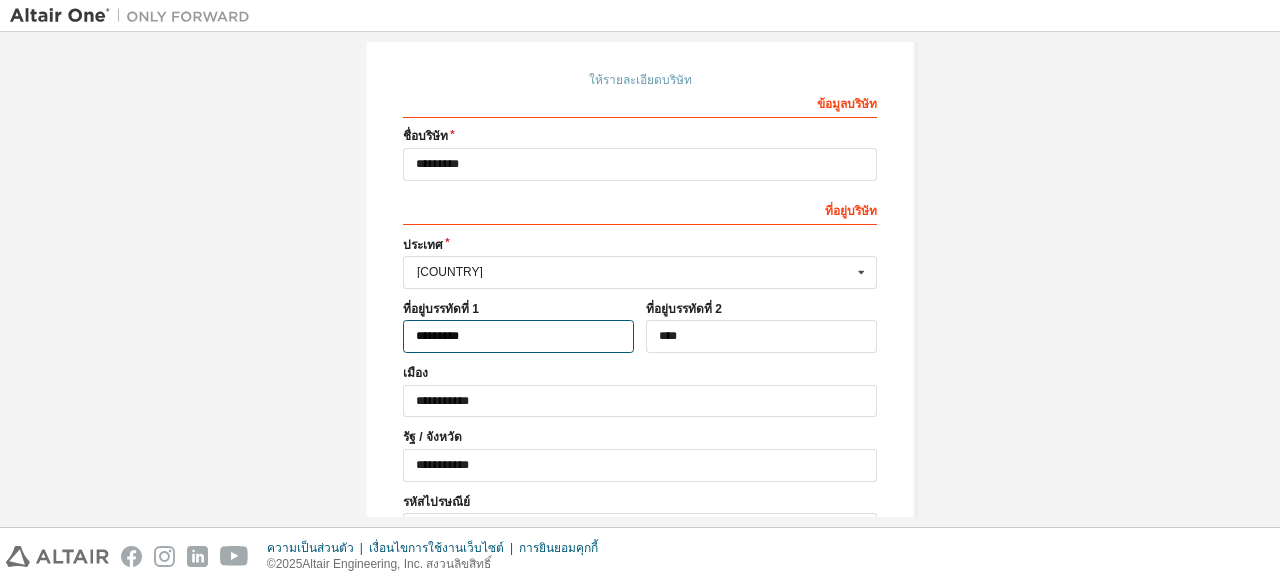 drag, startPoint x: 558, startPoint y: 329, endPoint x: 238, endPoint y: 308, distance: 320.68832 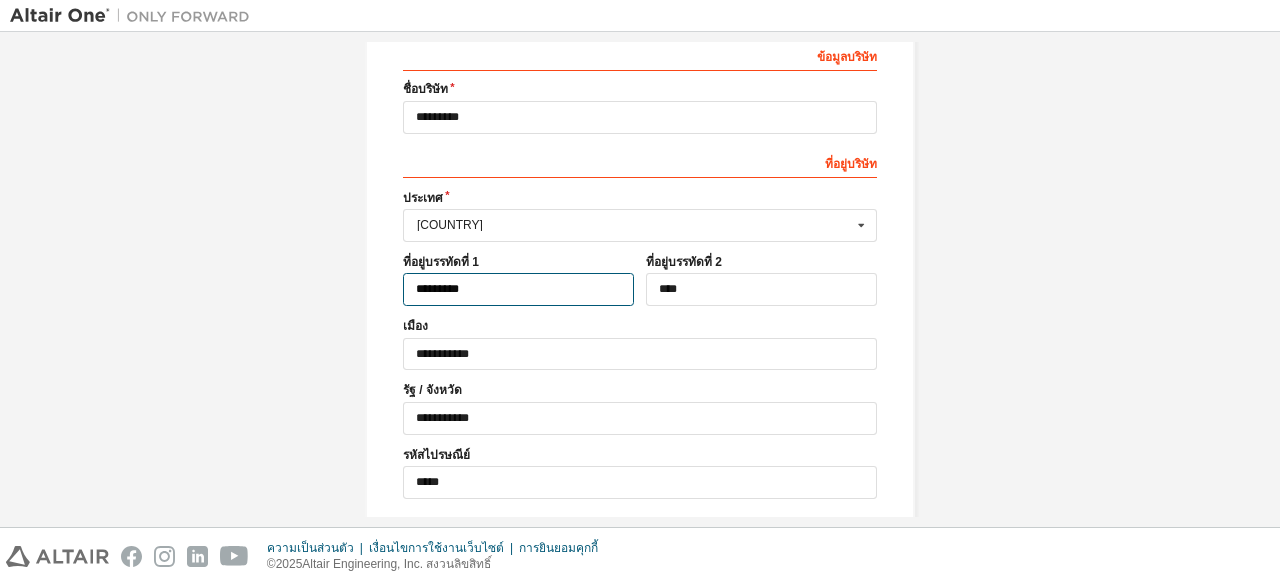 scroll, scrollTop: 427, scrollLeft: 0, axis: vertical 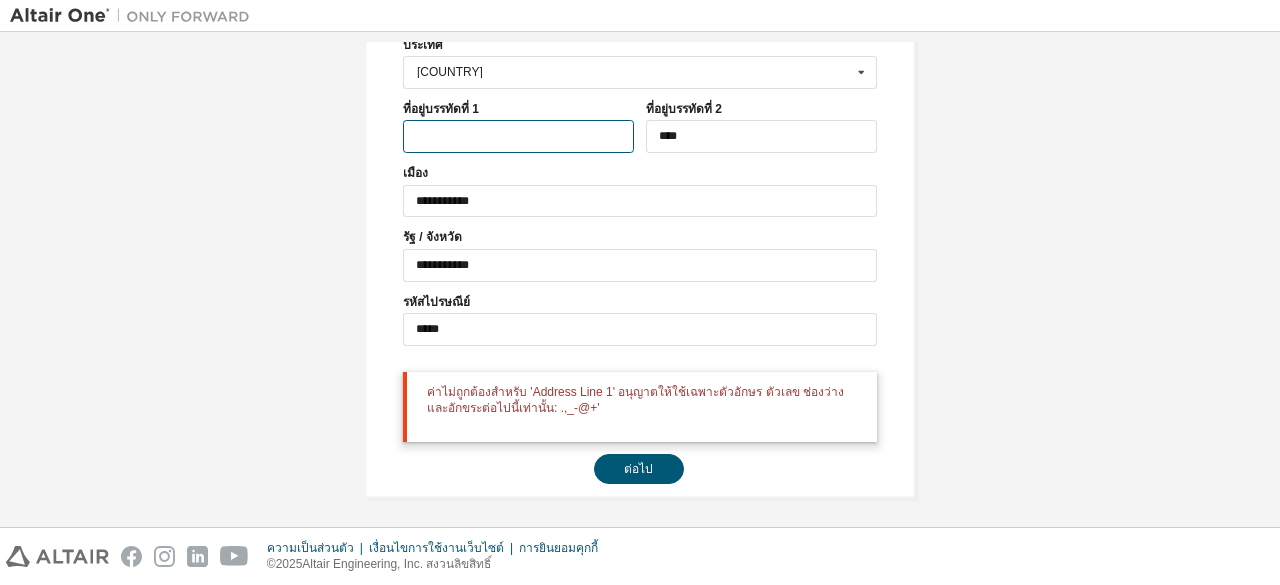 type 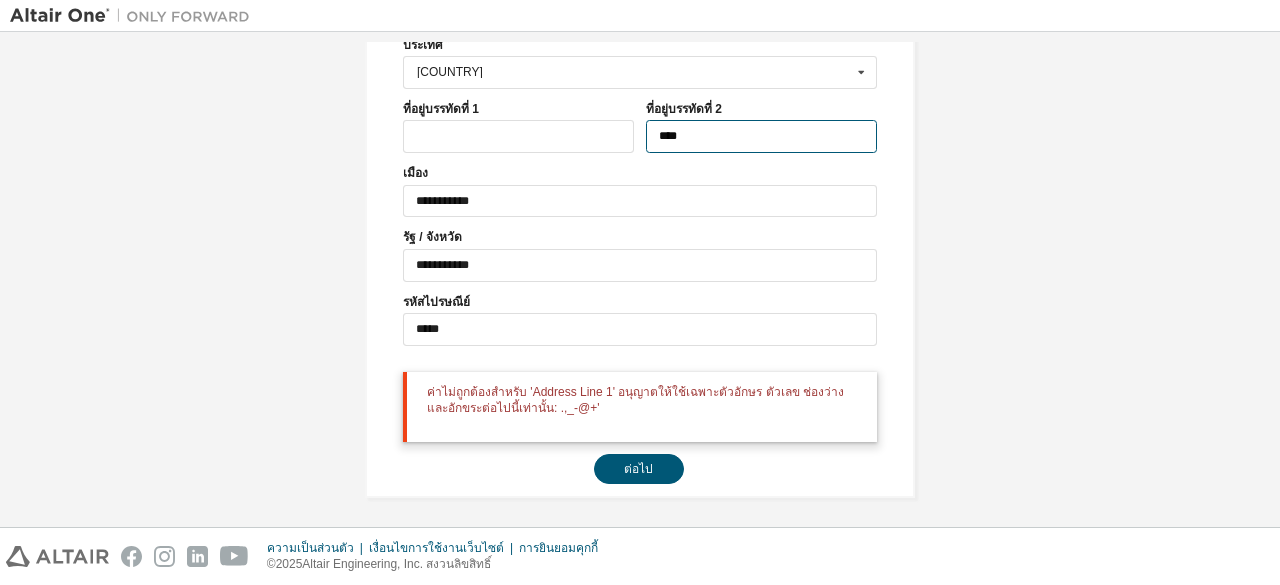 drag, startPoint x: 690, startPoint y: 131, endPoint x: 456, endPoint y: 103, distance: 235.66927 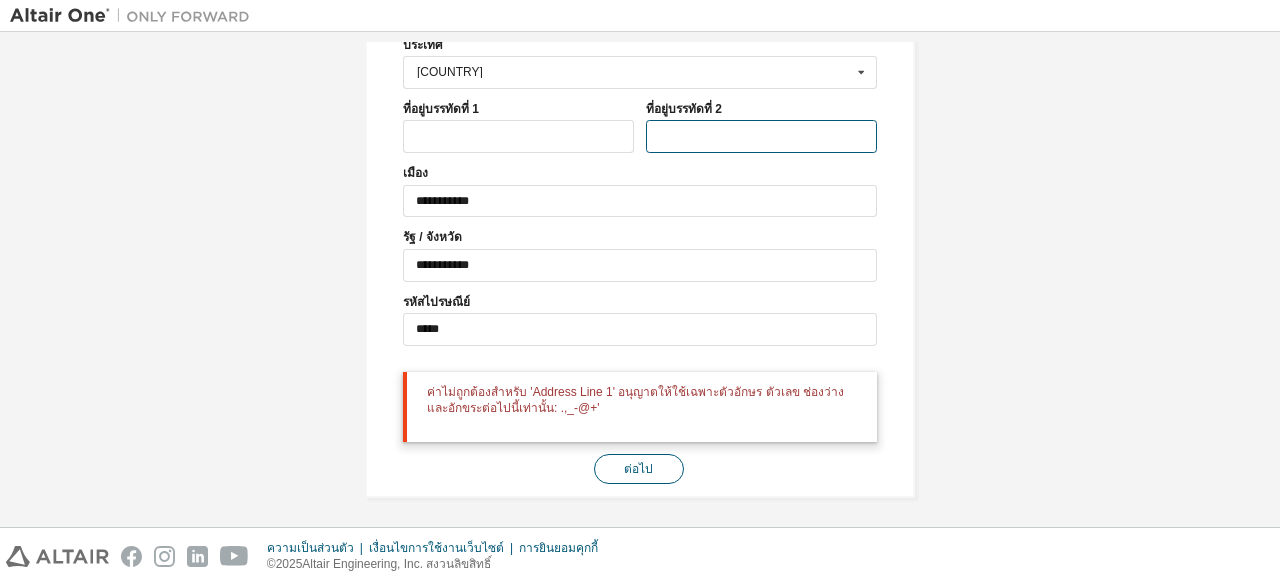 type 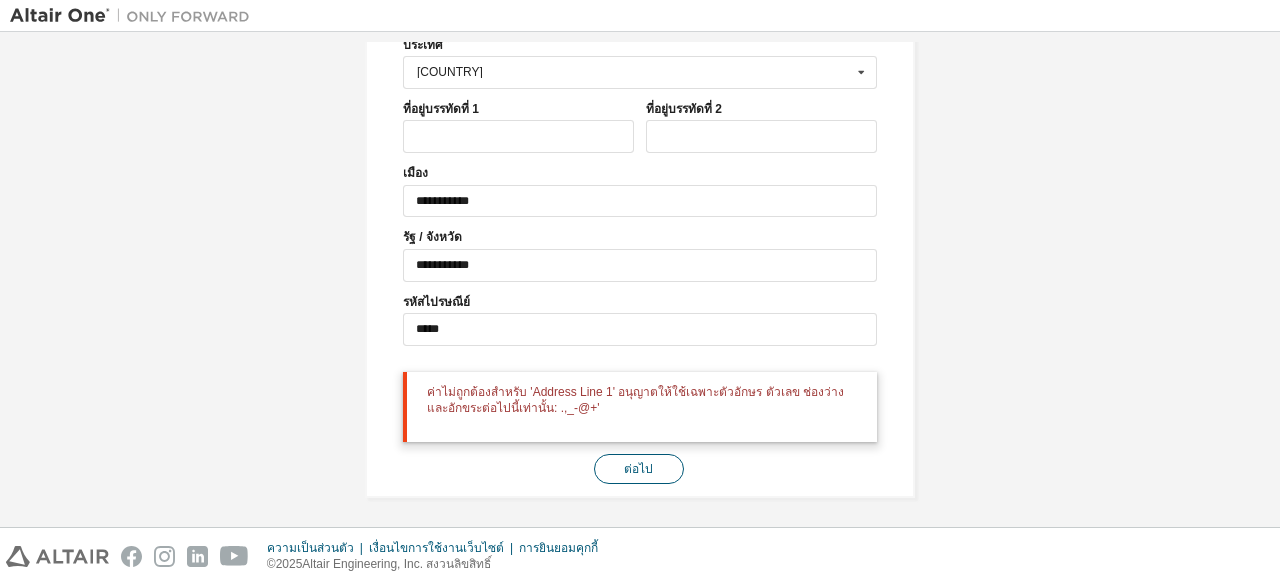 click on "ต่อไป" at bounding box center (639, 469) 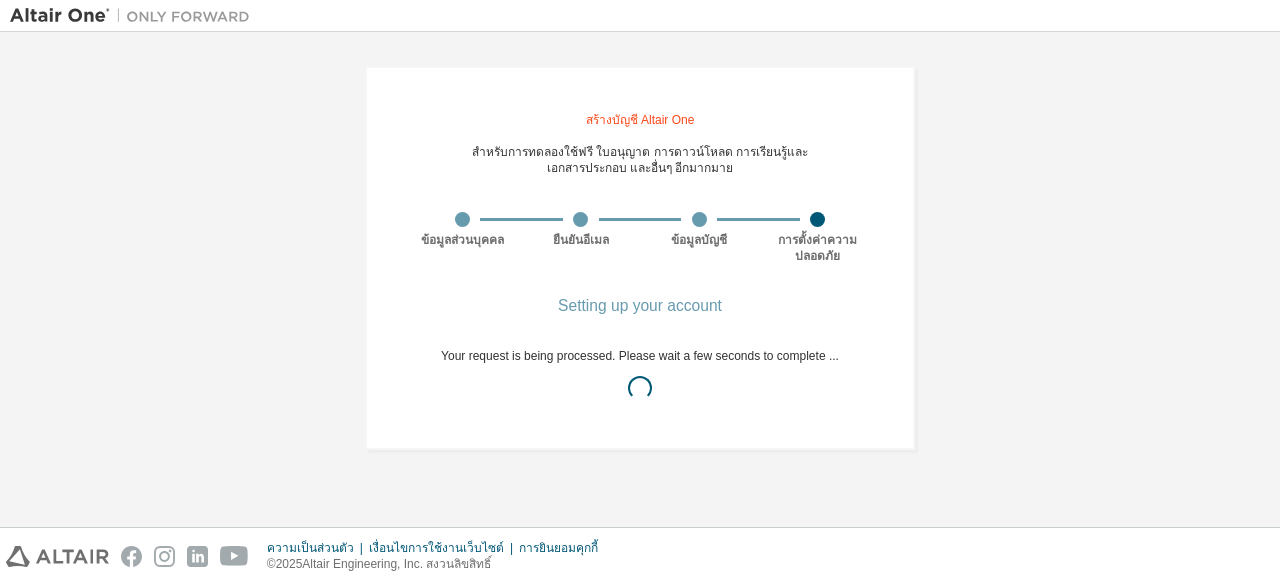scroll, scrollTop: 0, scrollLeft: 0, axis: both 